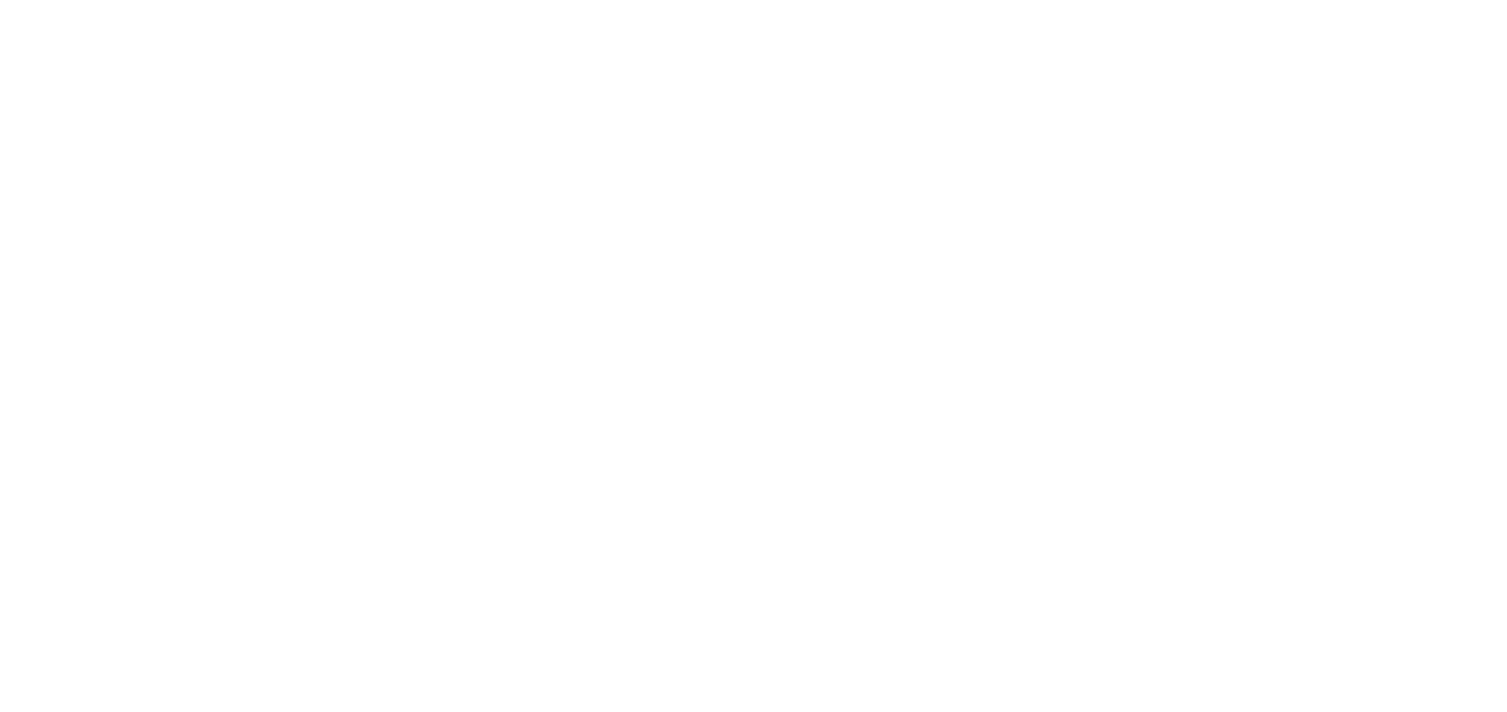 scroll, scrollTop: 0, scrollLeft: 0, axis: both 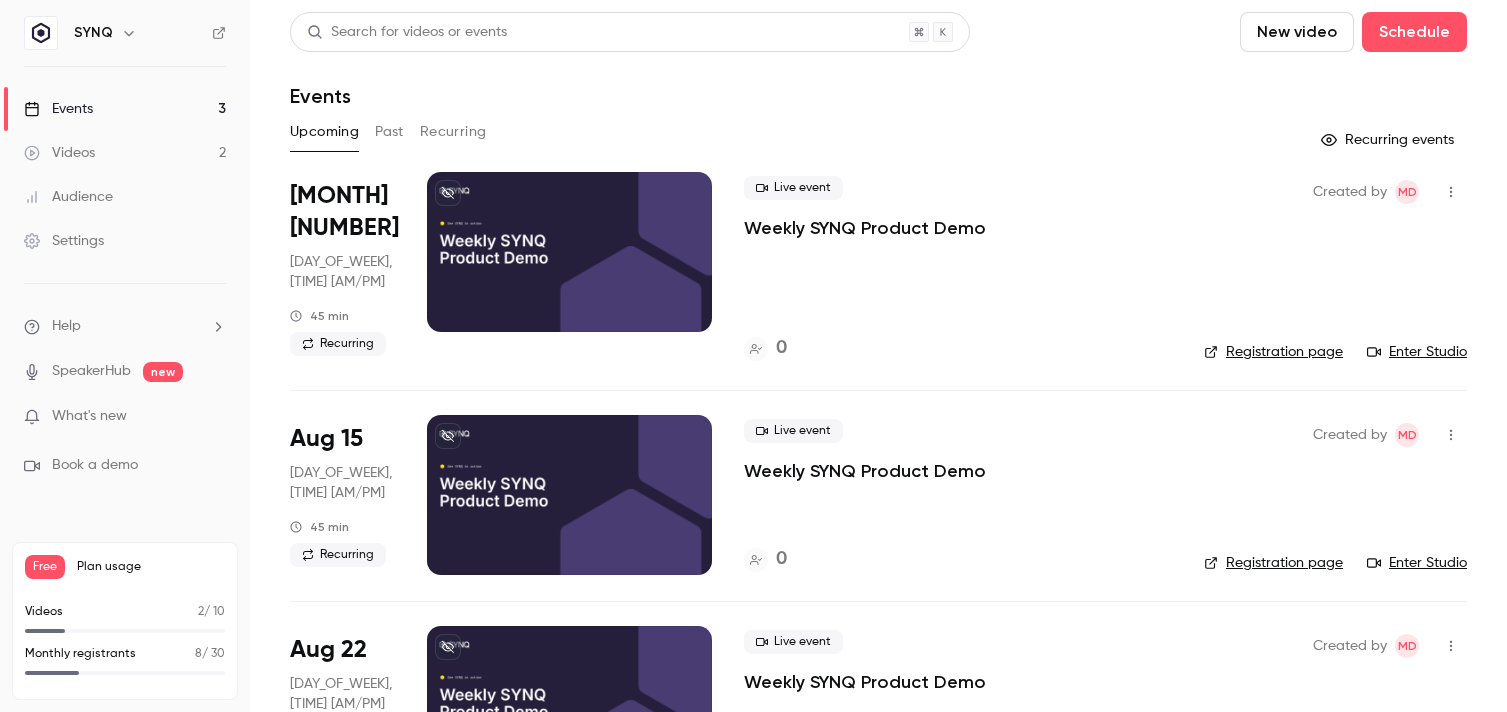 click on "Past" at bounding box center (389, 132) 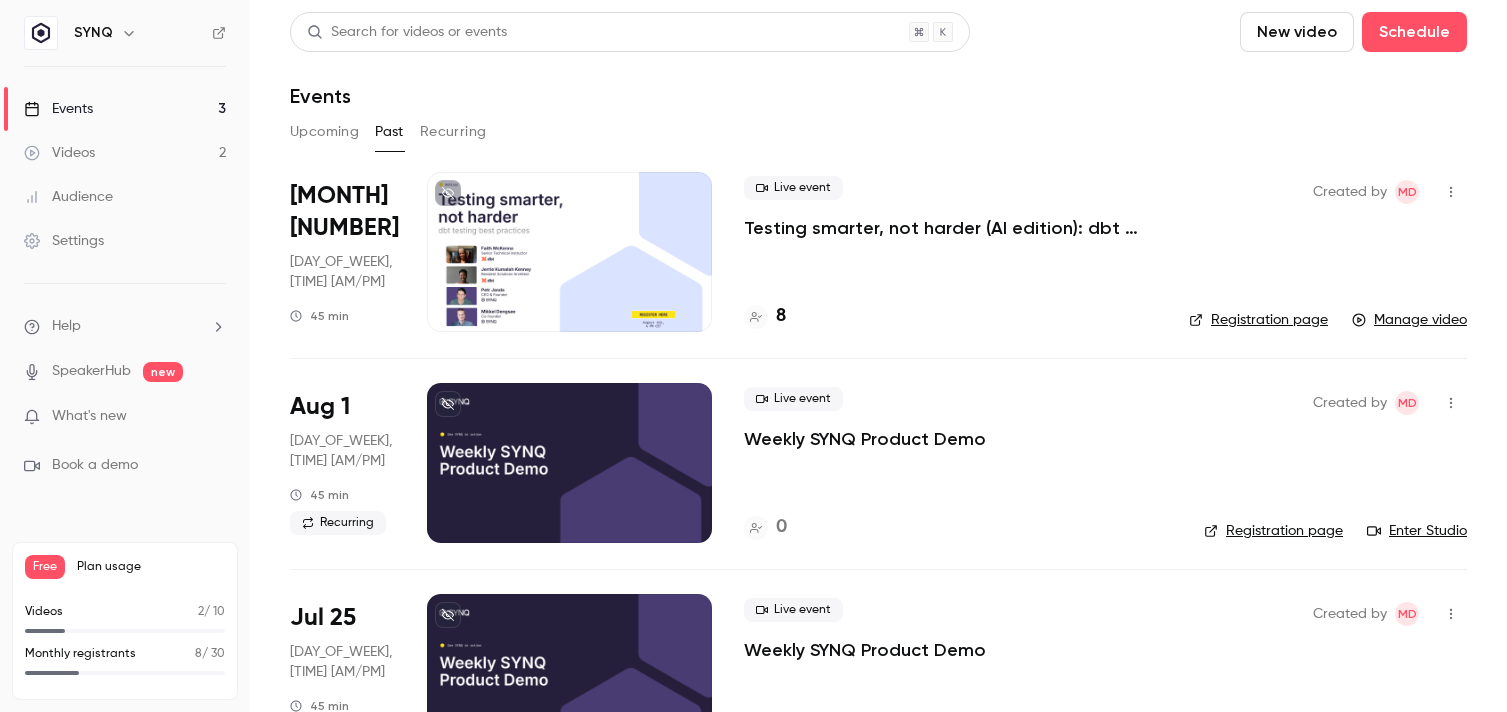 click at bounding box center (569, 252) 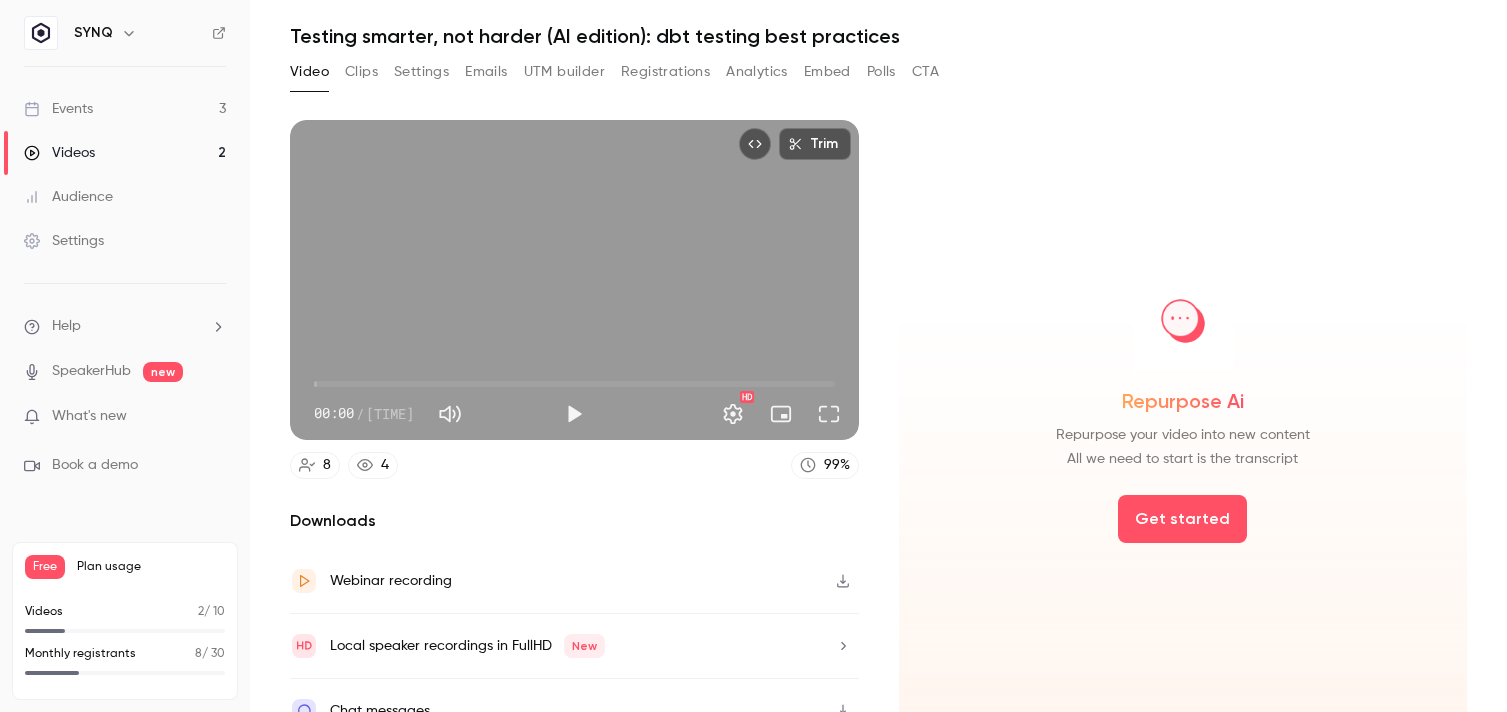 scroll, scrollTop: 91, scrollLeft: 0, axis: vertical 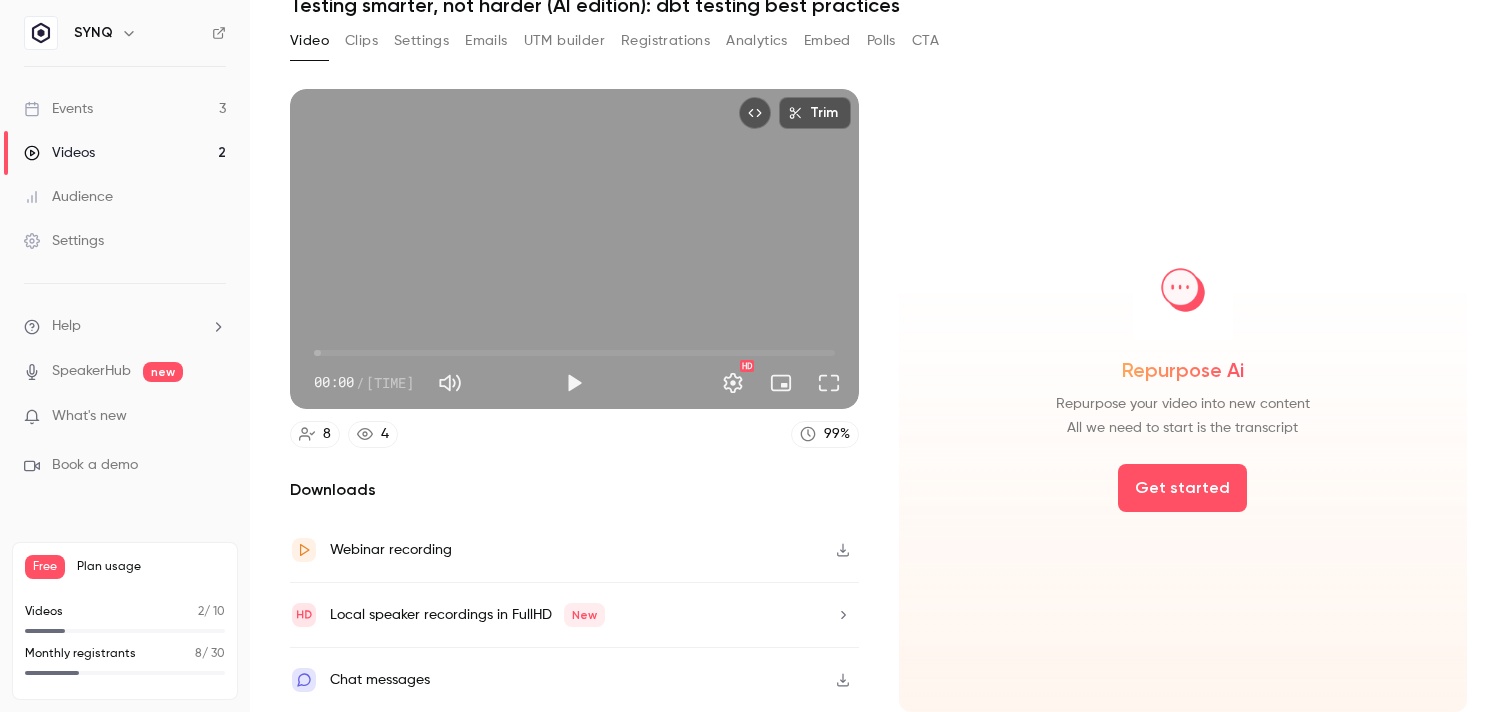 click 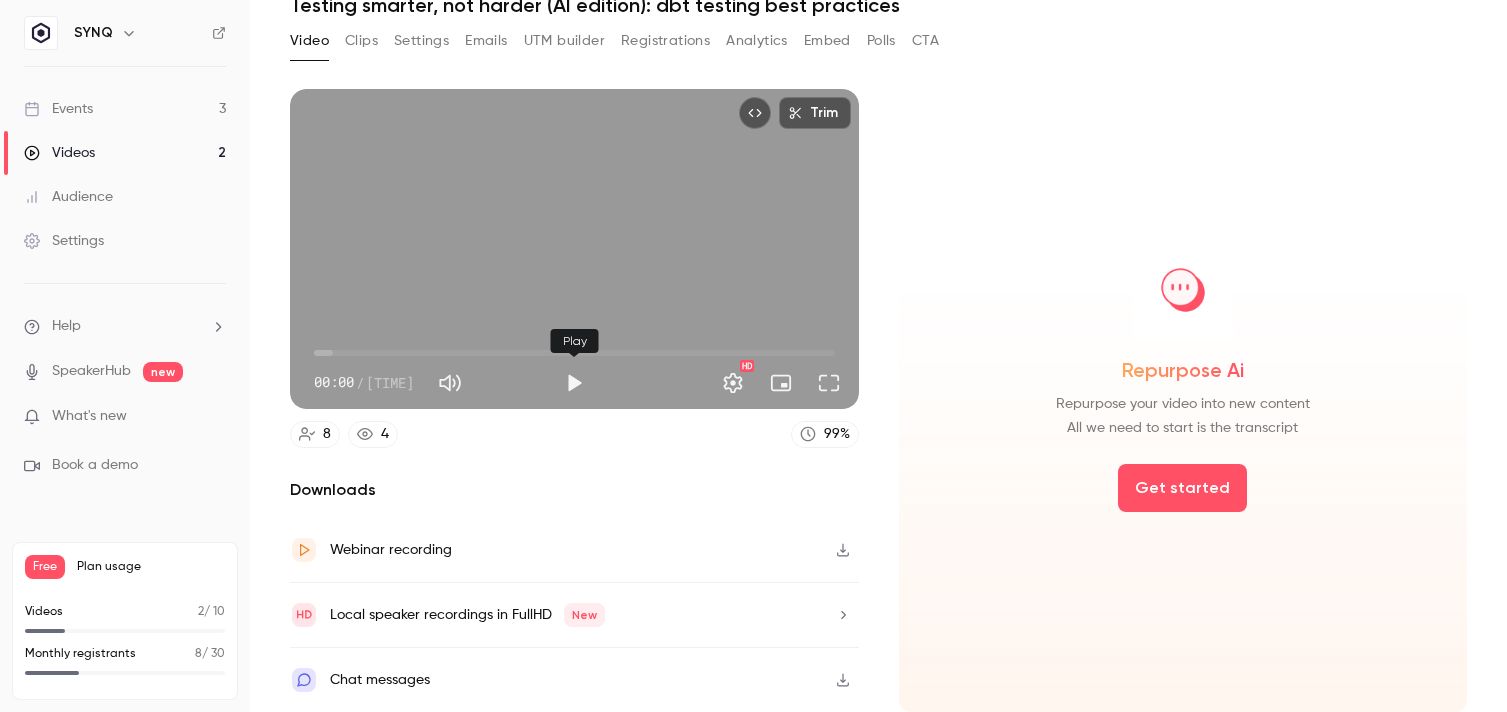 click at bounding box center [574, 383] 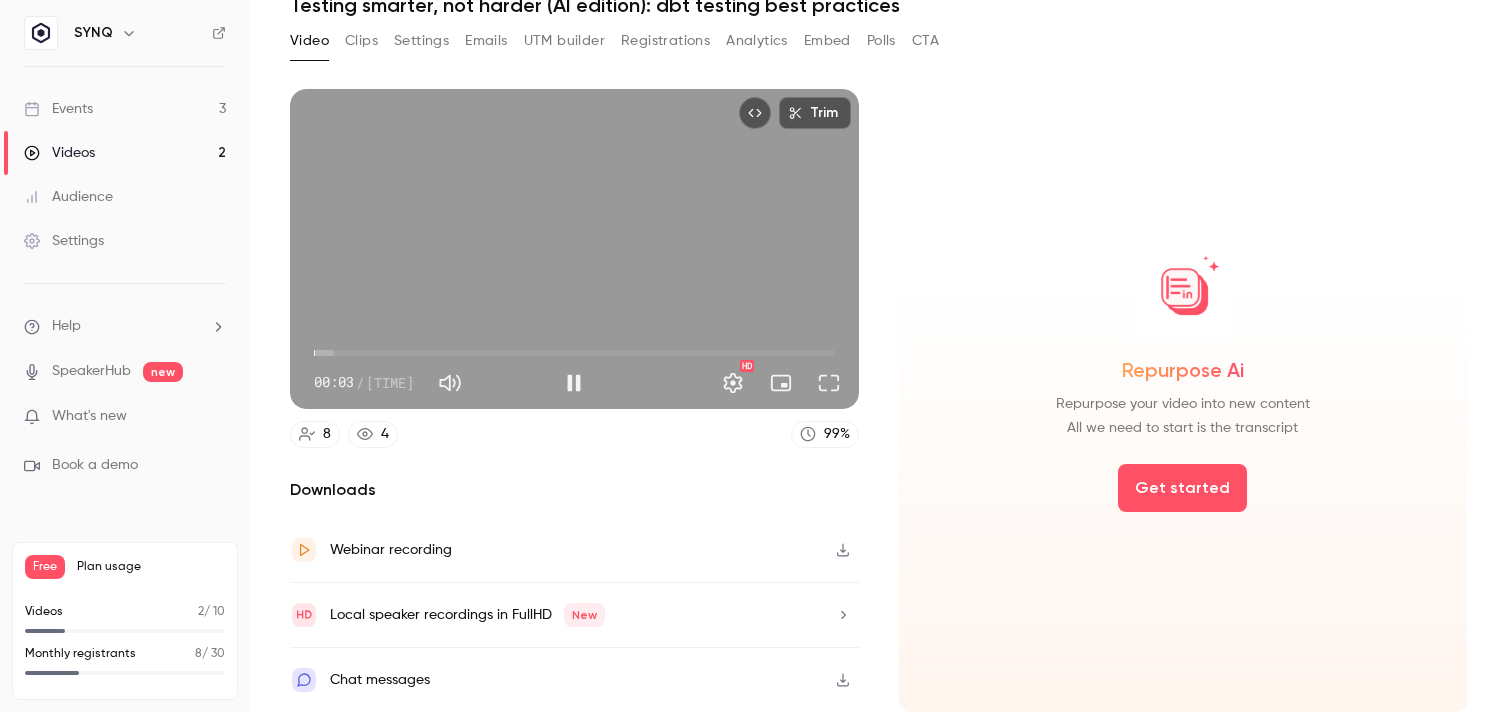 click on "00:03" at bounding box center [574, 353] 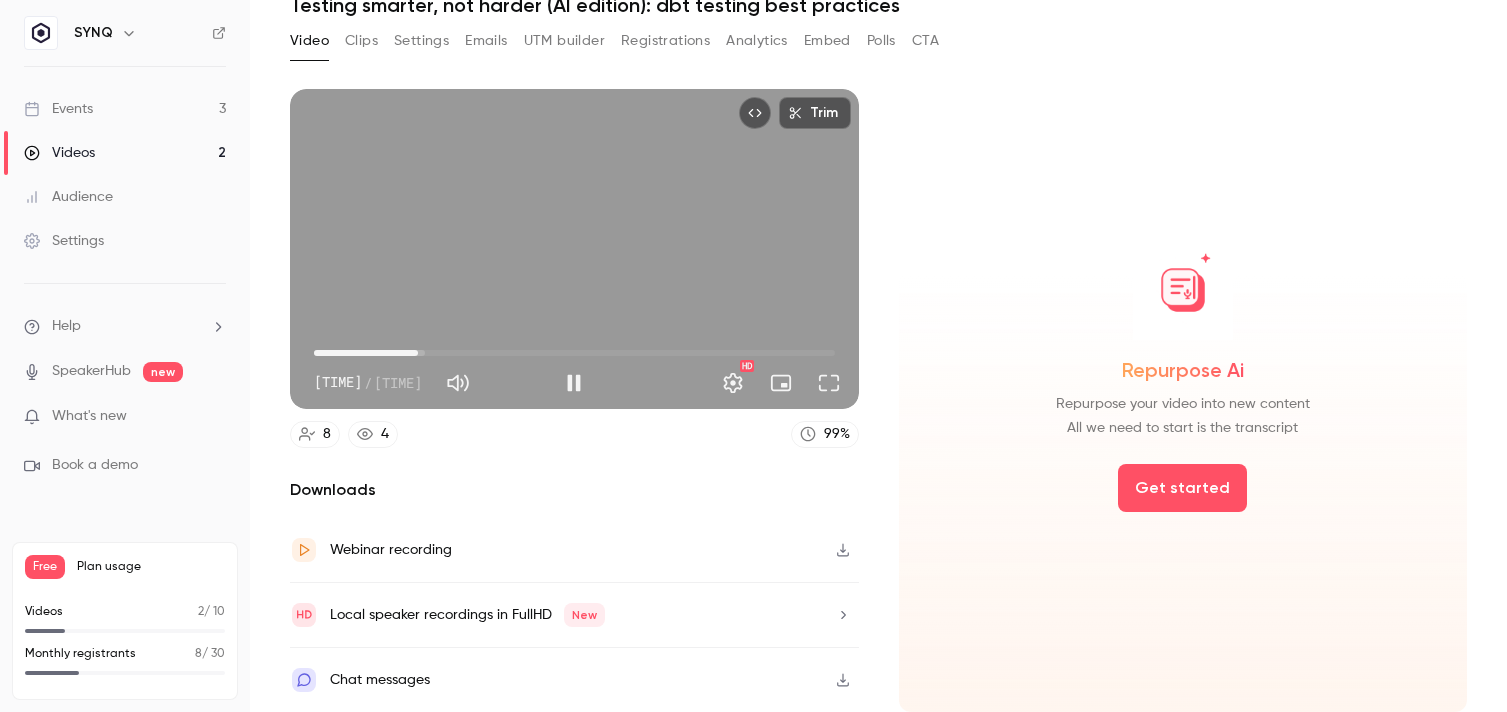 click on "09:24" at bounding box center (574, 353) 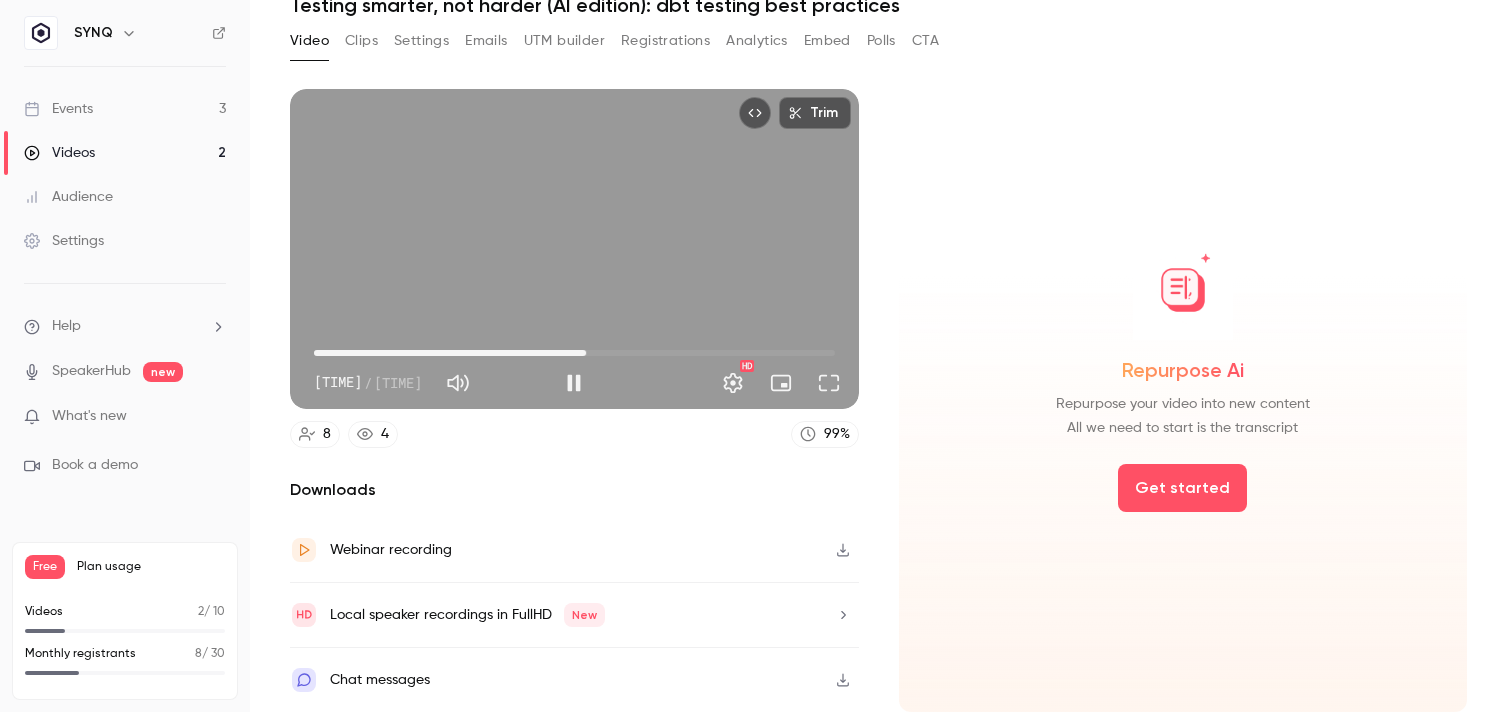 click on "24:35" at bounding box center [574, 353] 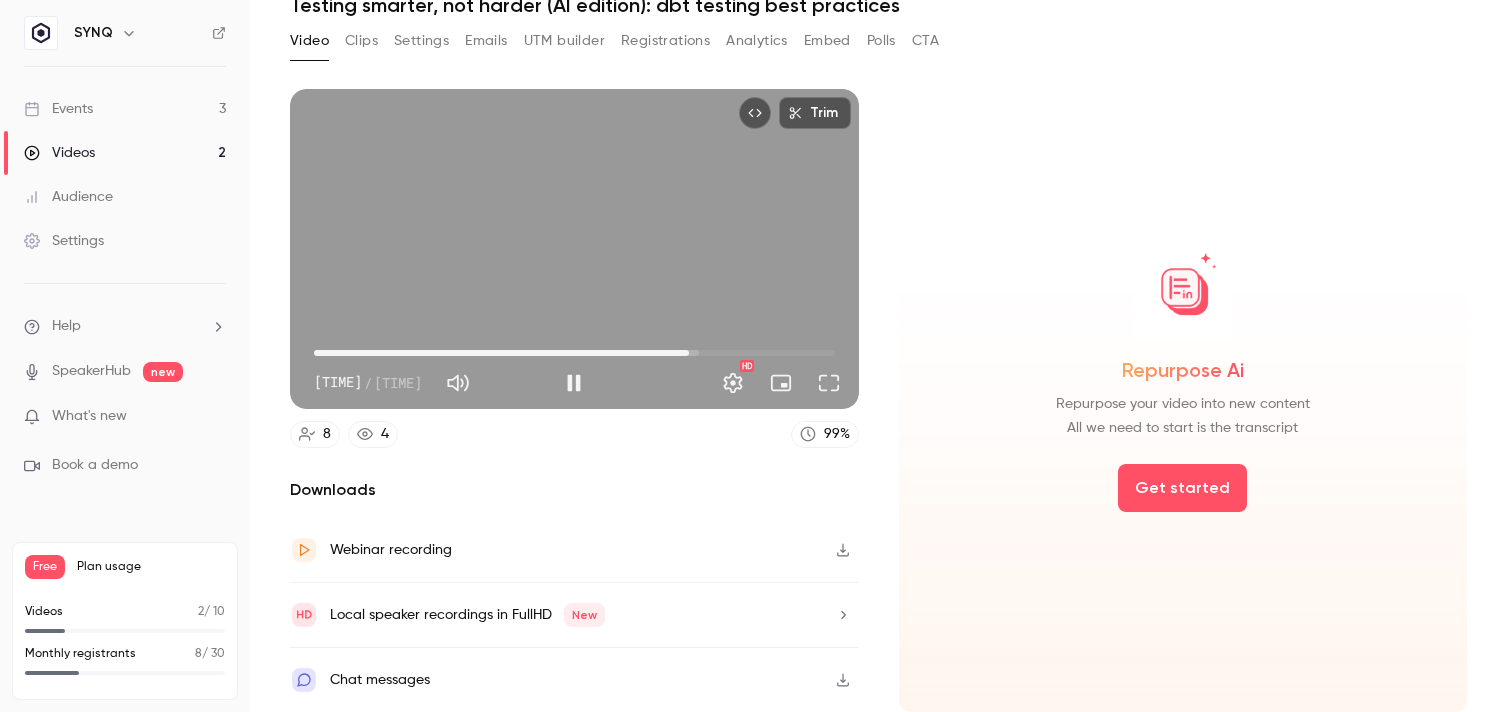 click on "33:53" at bounding box center [574, 353] 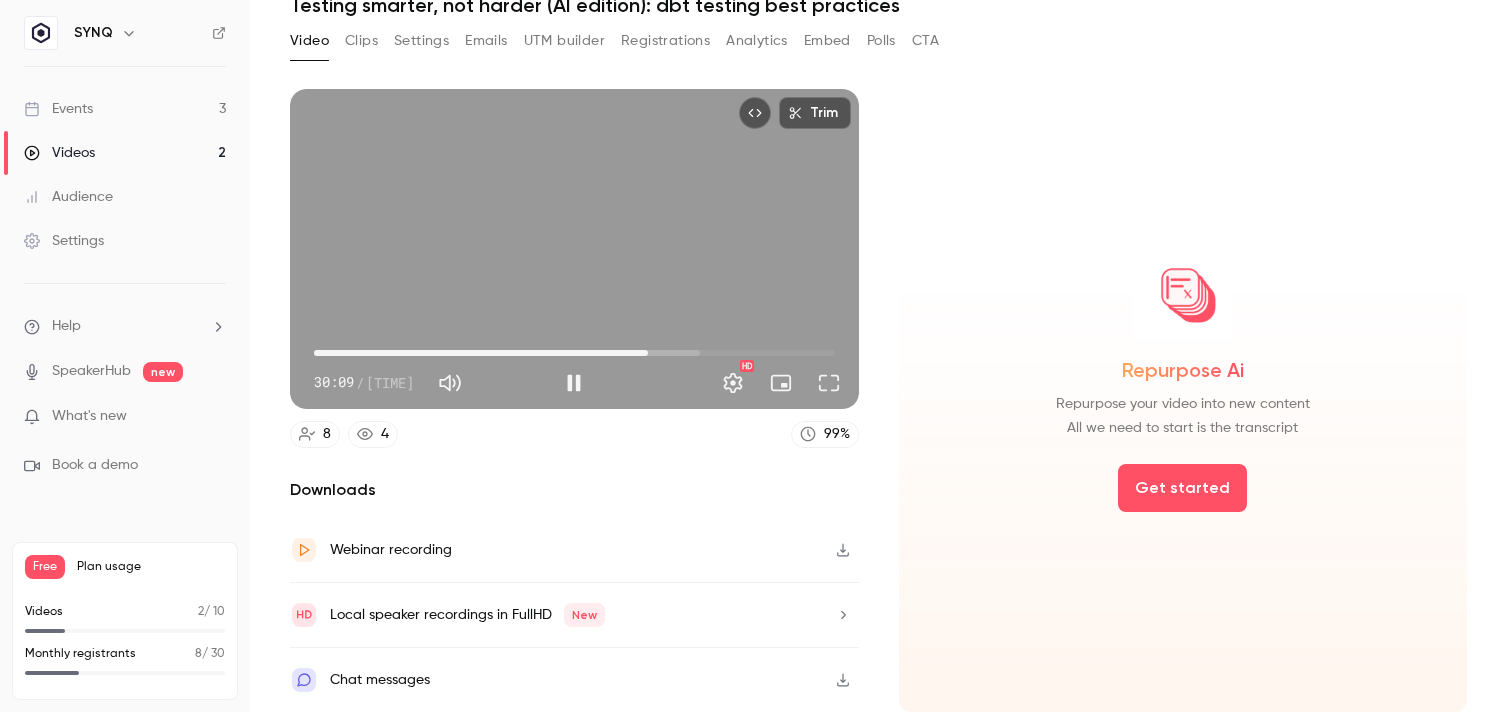 click at bounding box center [574, 383] 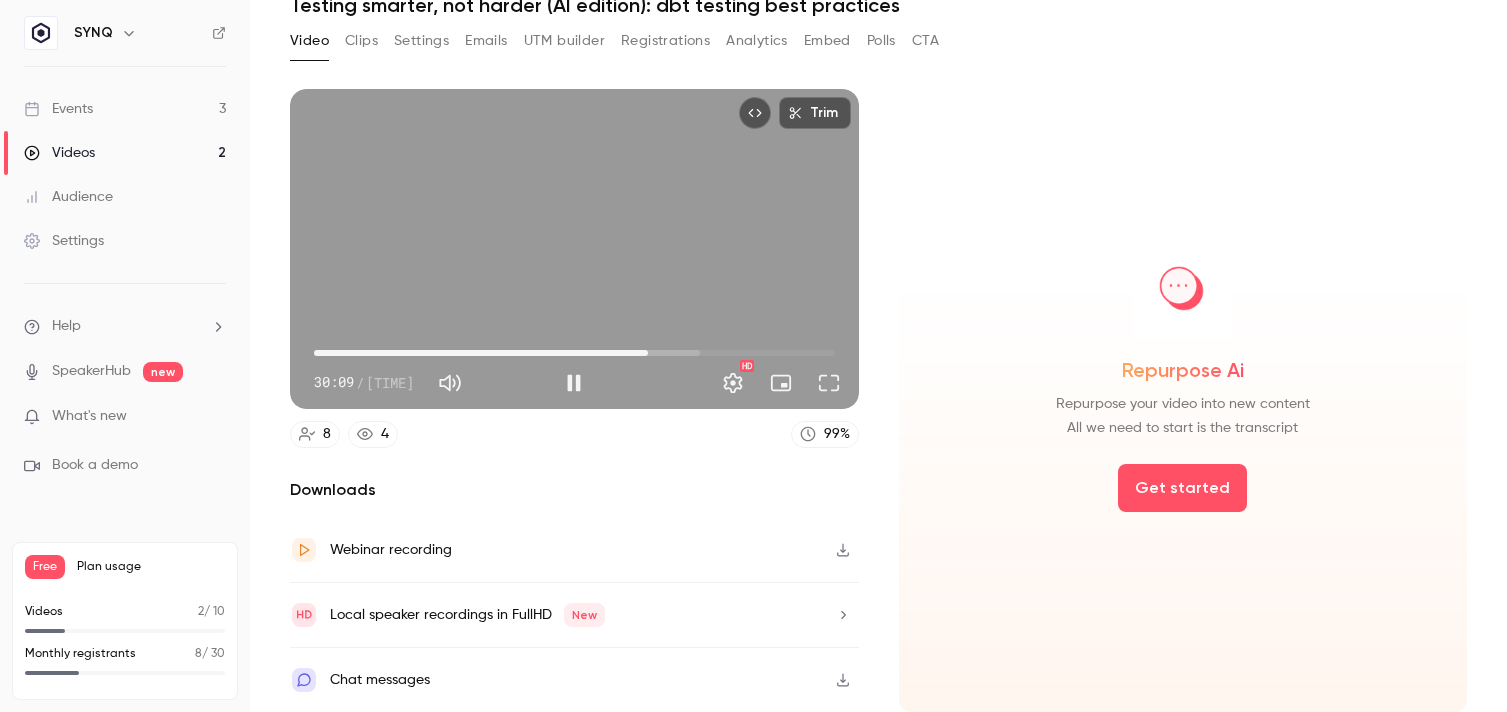 type on "******" 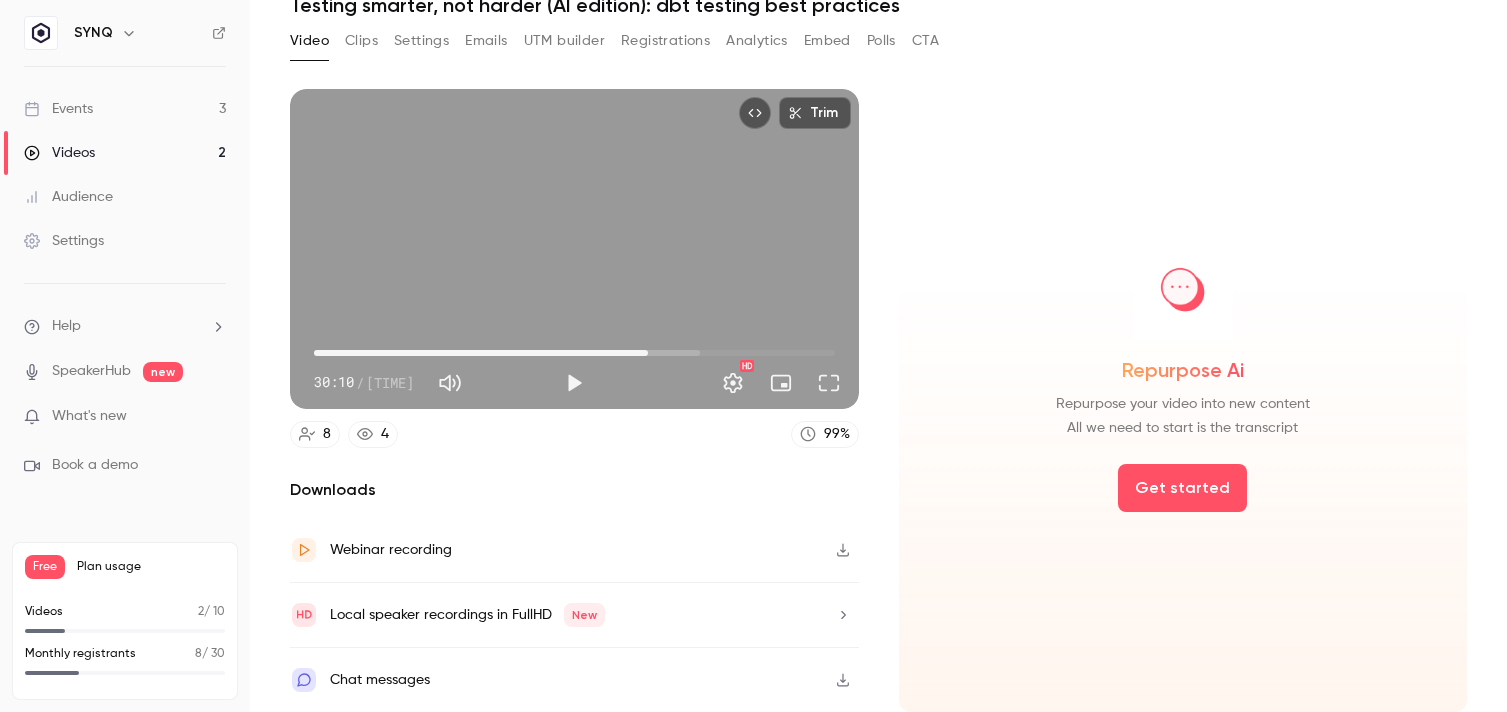 click on "Repurpose Ai Repurpose your video into new content
All we need to start is the transcript" at bounding box center (1183, 340) 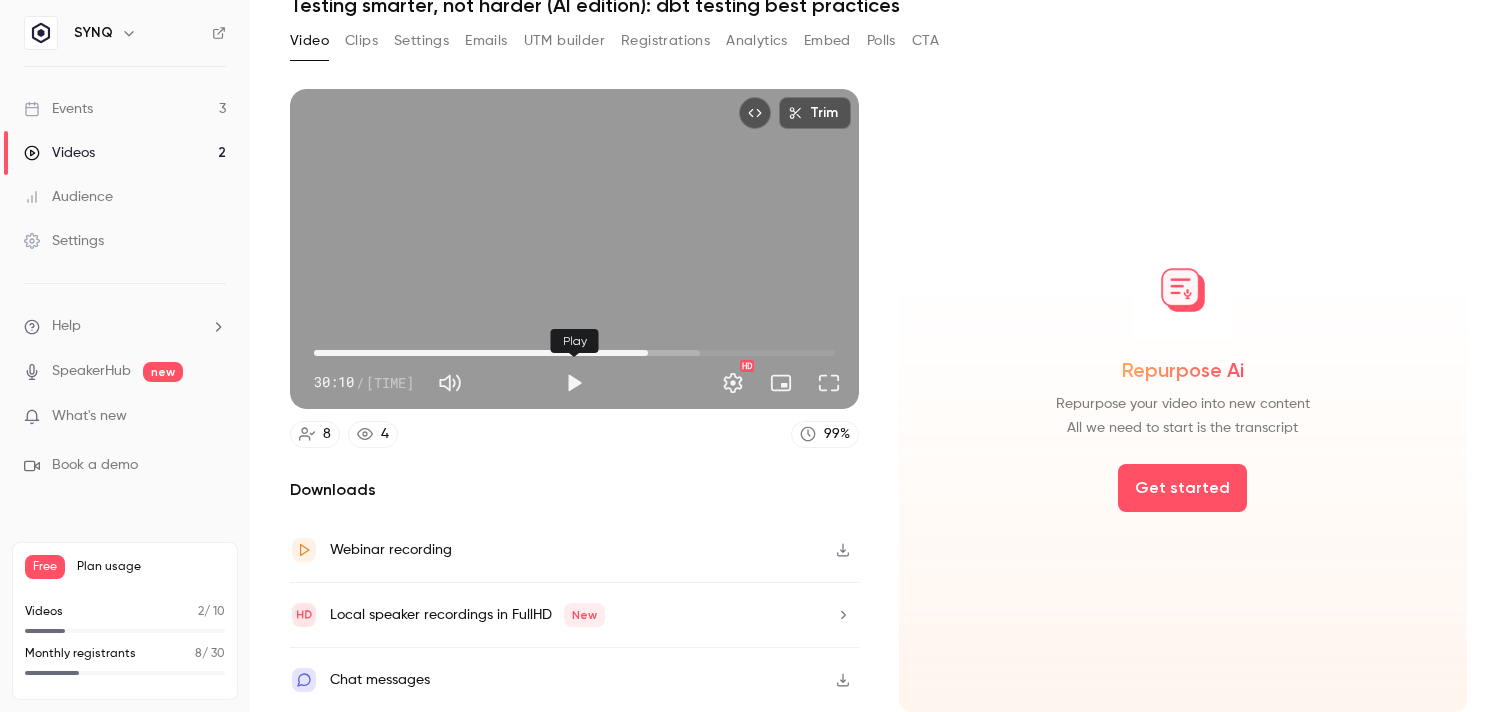 click at bounding box center [574, 383] 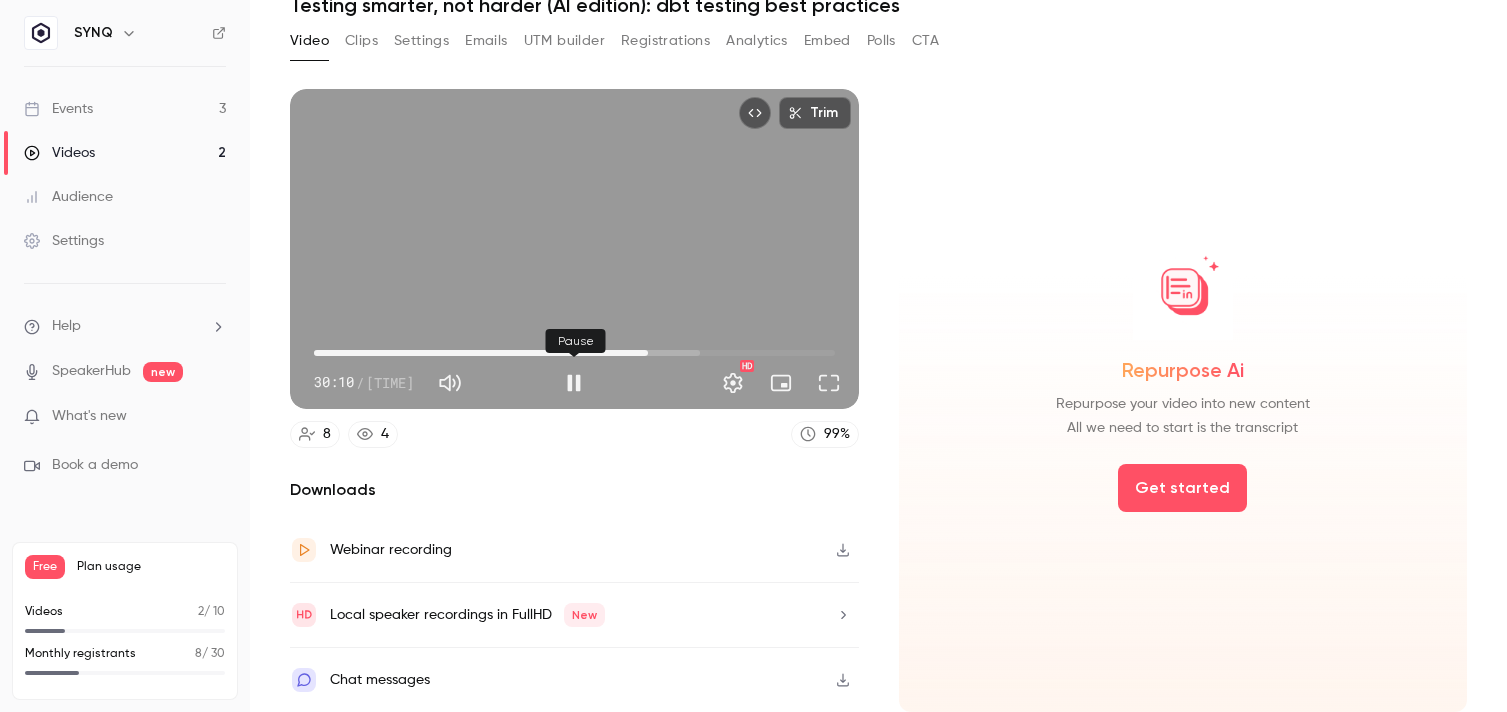 type 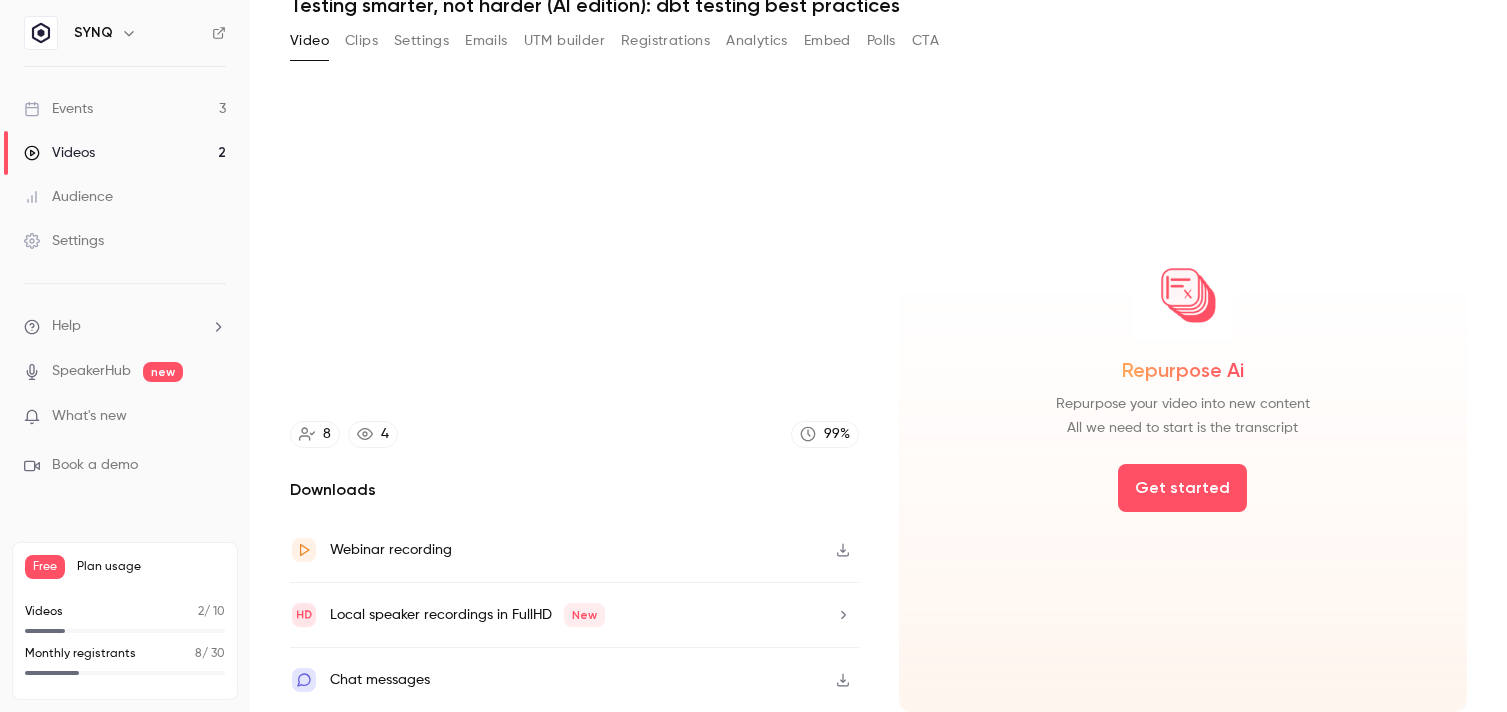 type on "****" 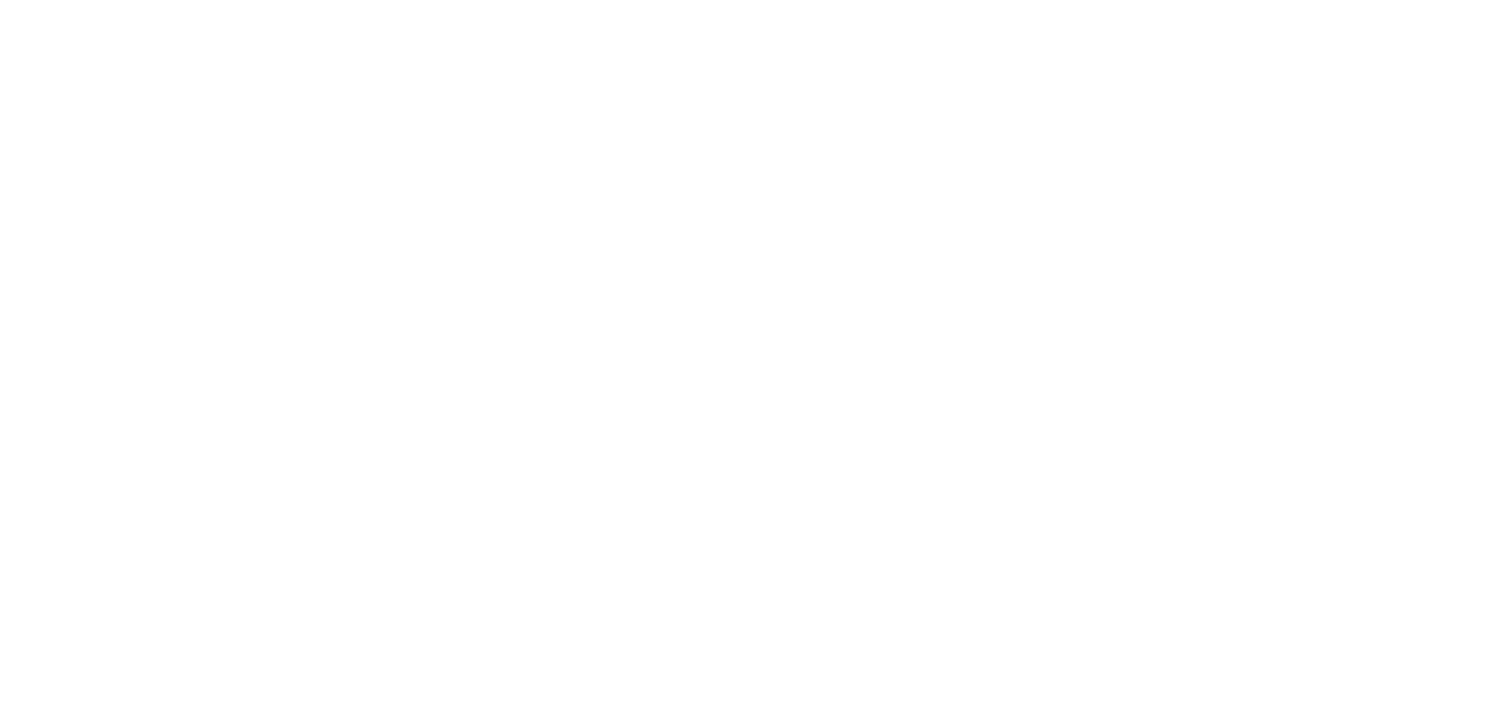 scroll, scrollTop: 0, scrollLeft: 0, axis: both 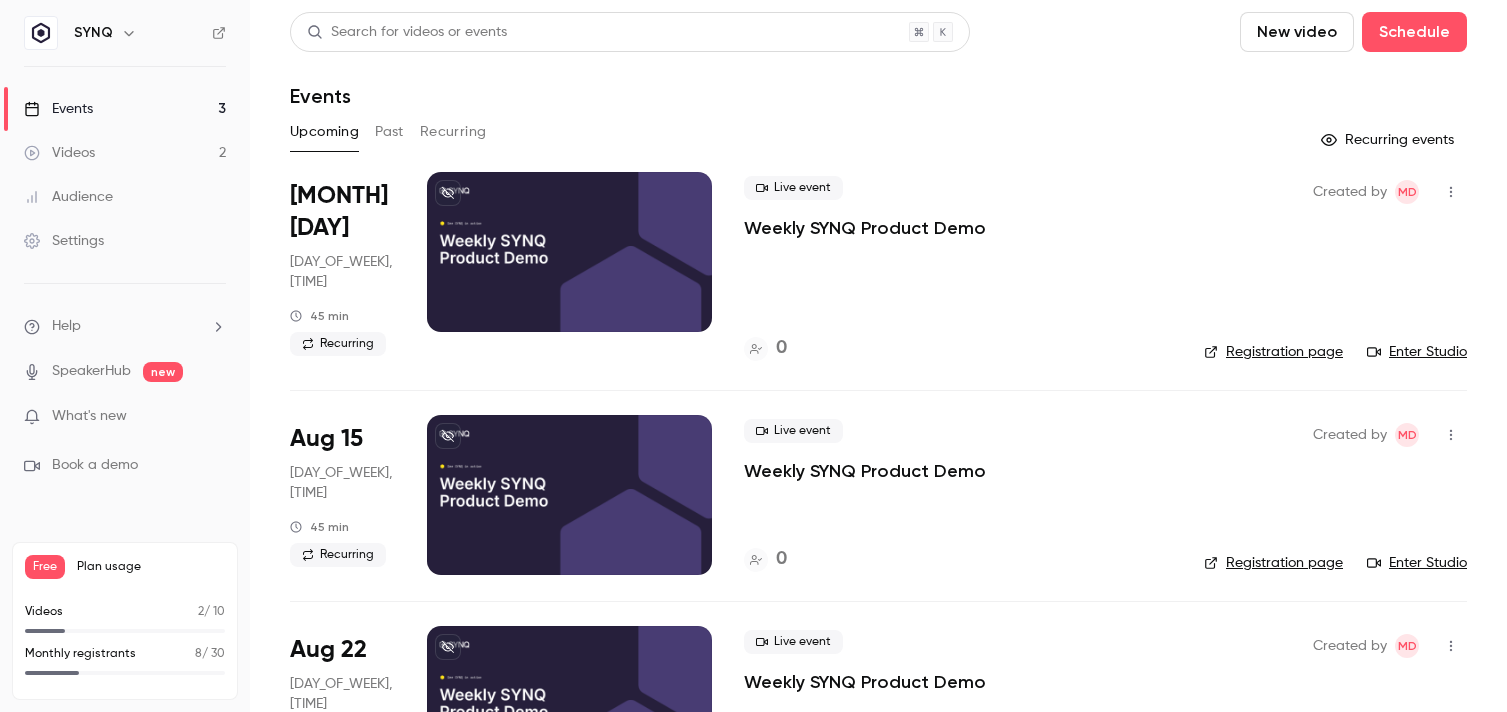 click on "Past" at bounding box center [389, 132] 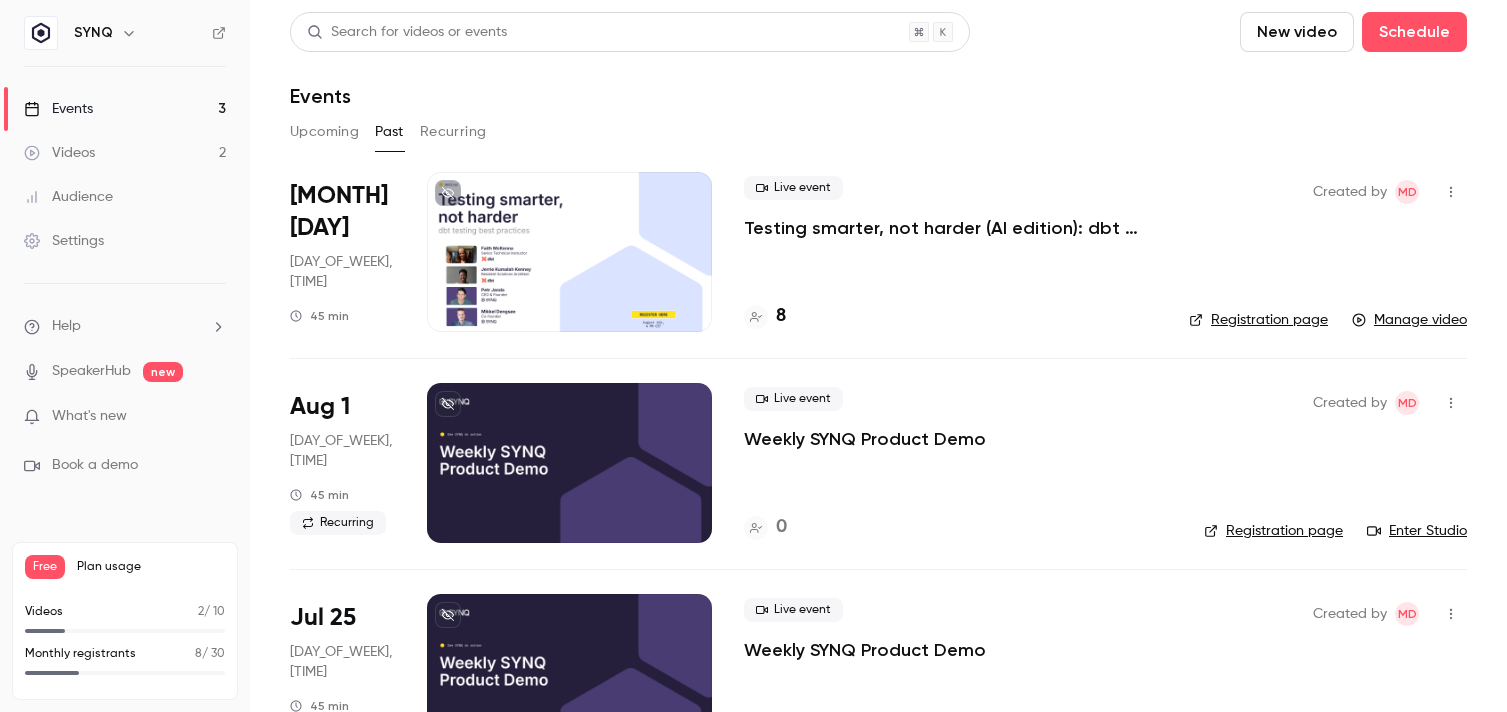 click at bounding box center [569, 252] 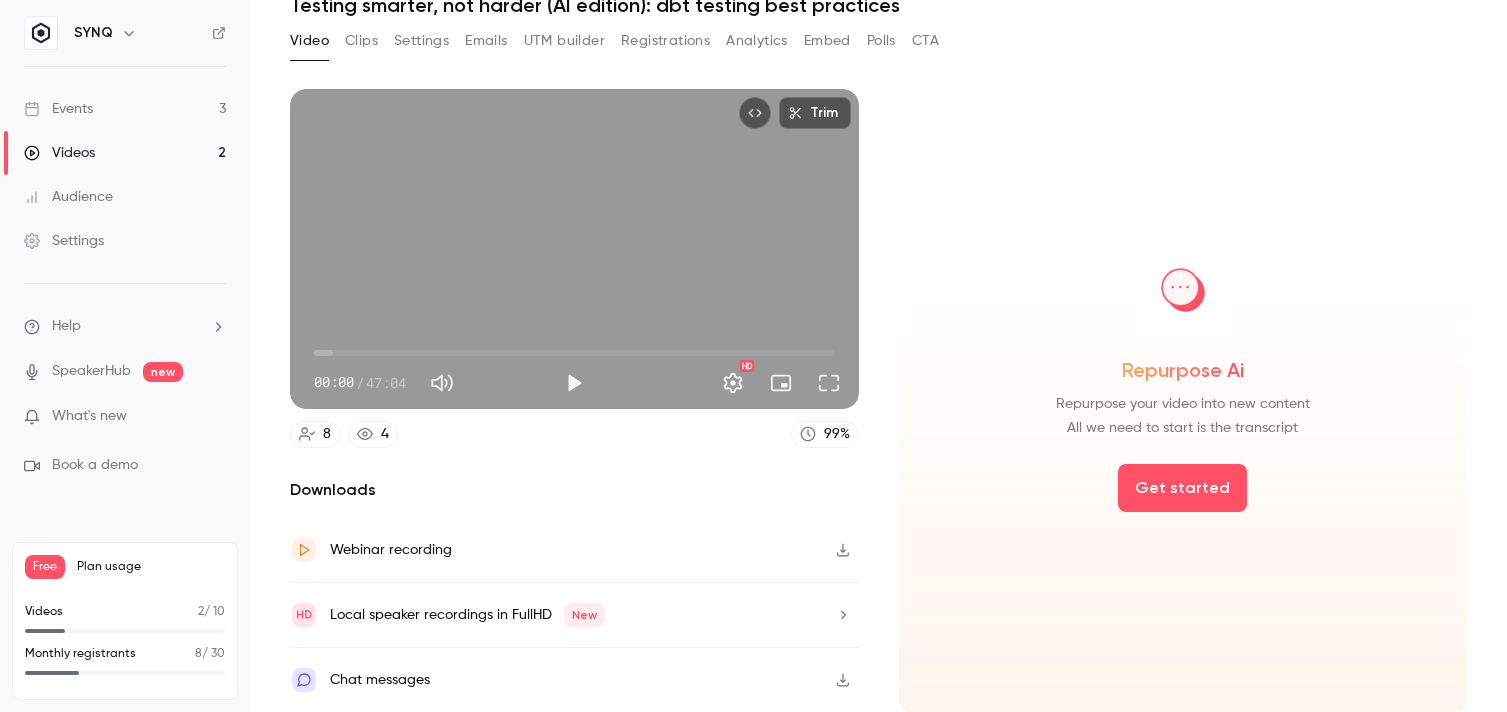 scroll, scrollTop: 0, scrollLeft: 0, axis: both 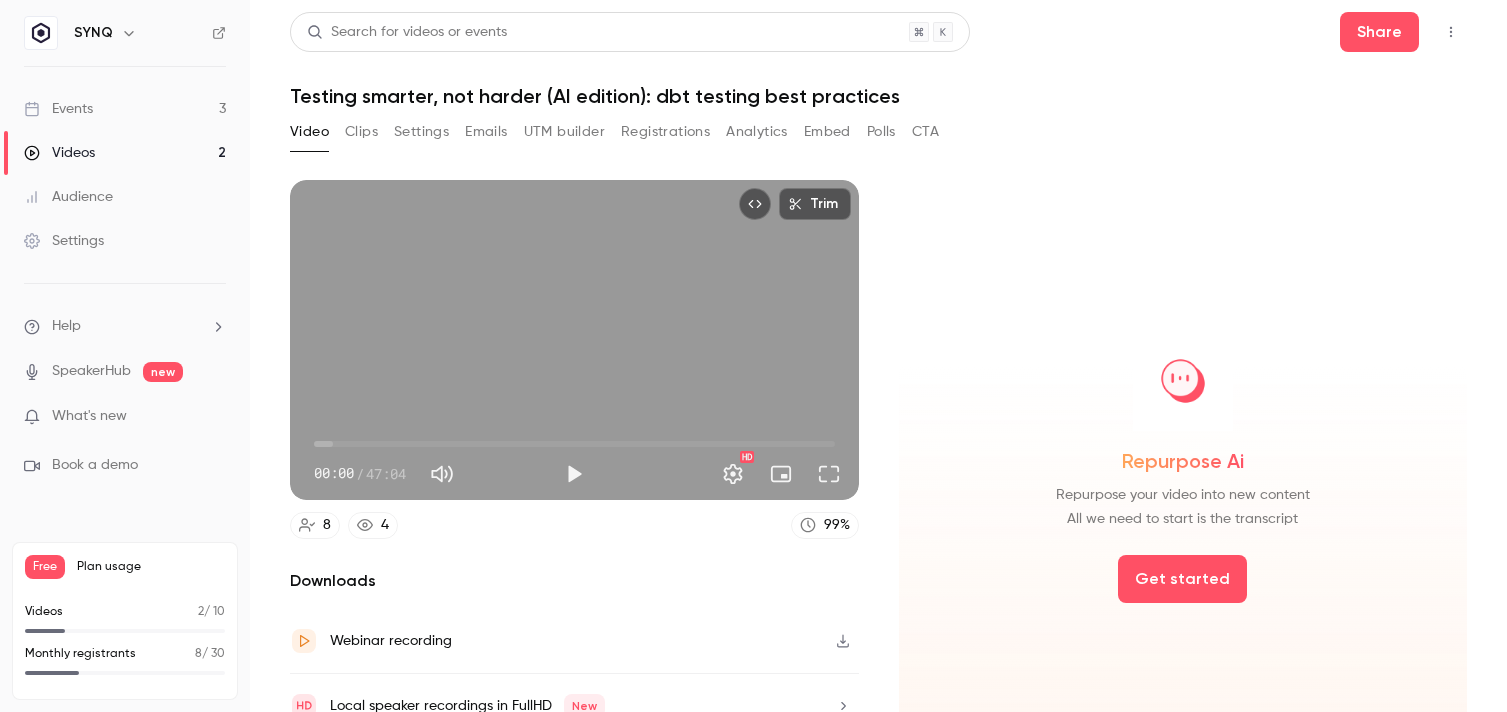 click on "Settings" at bounding box center [421, 132] 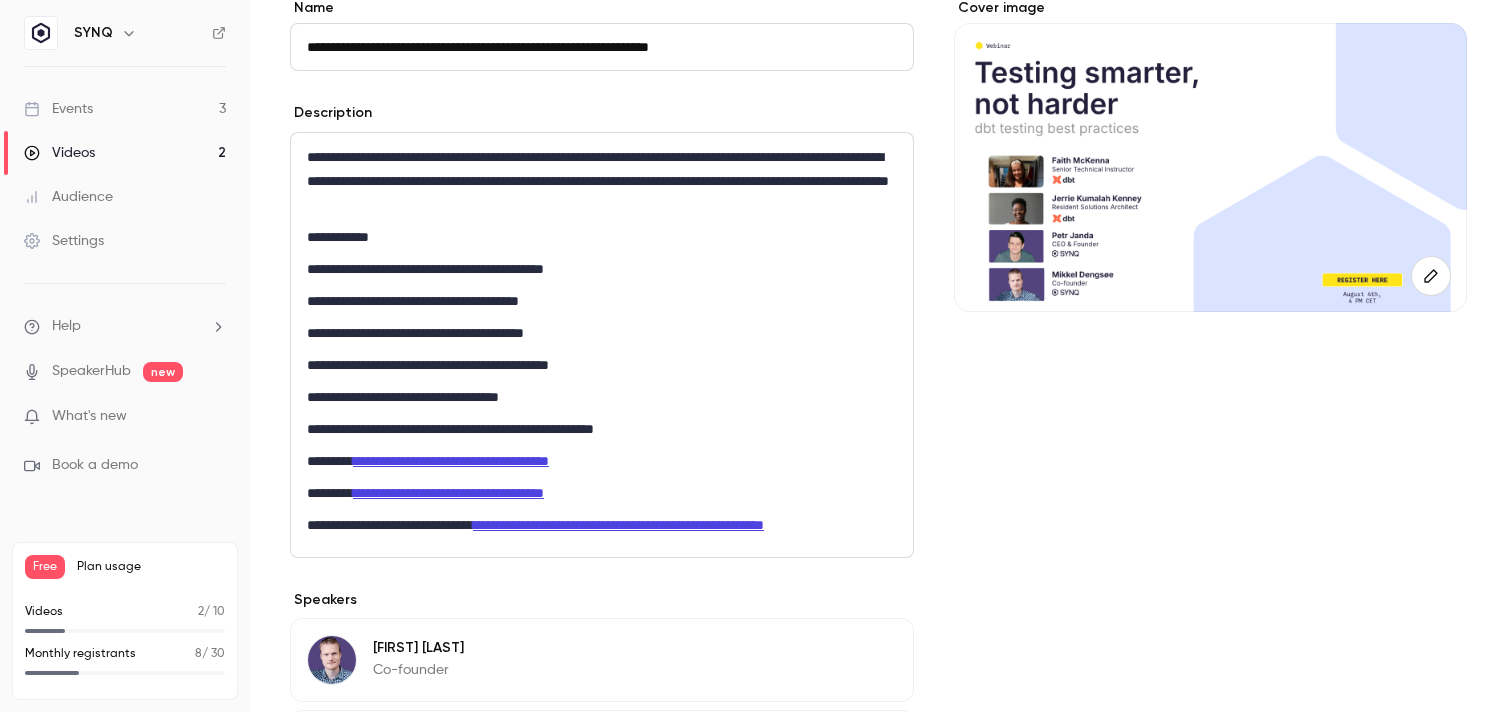 scroll, scrollTop: 191, scrollLeft: 0, axis: vertical 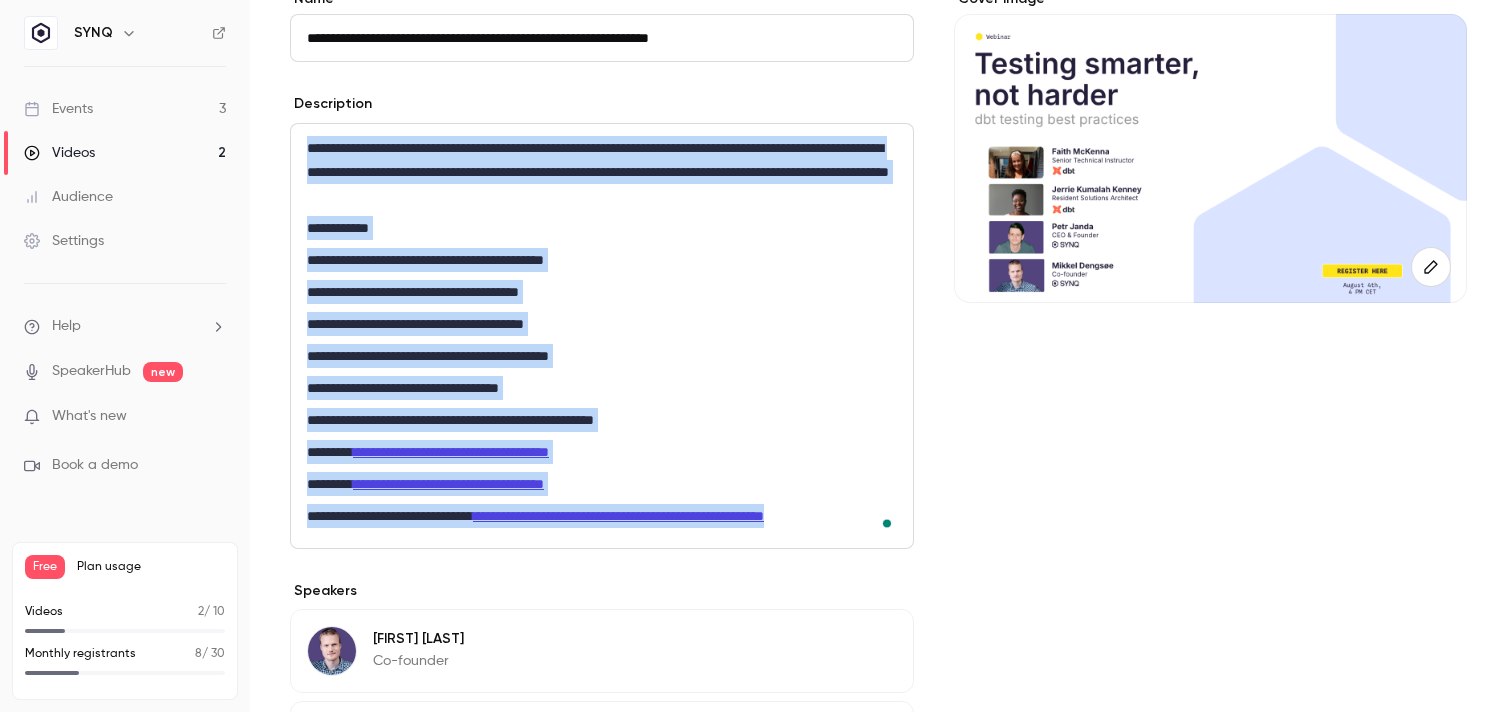 drag, startPoint x: 904, startPoint y: 516, endPoint x: 195, endPoint y: 34, distance: 857.32434 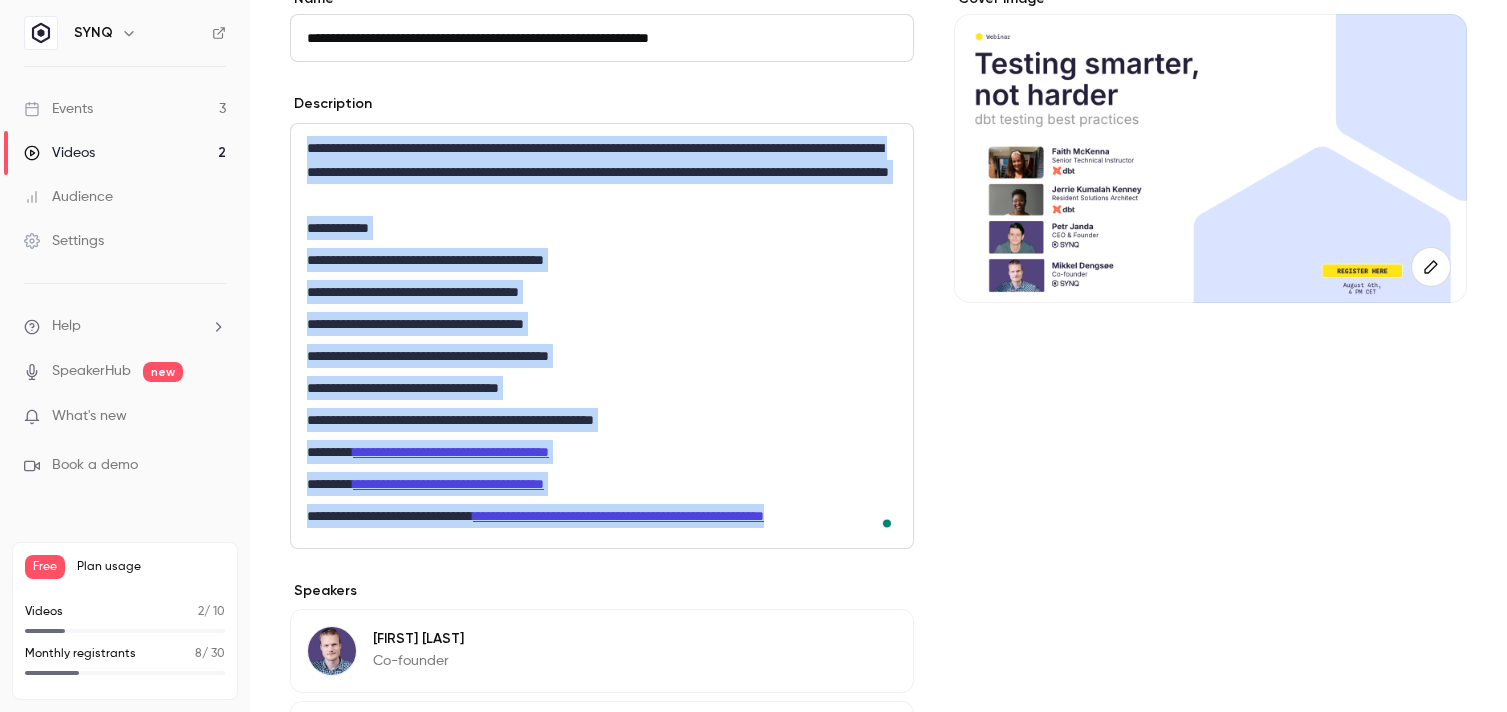 click on "**********" at bounding box center (753, 356) 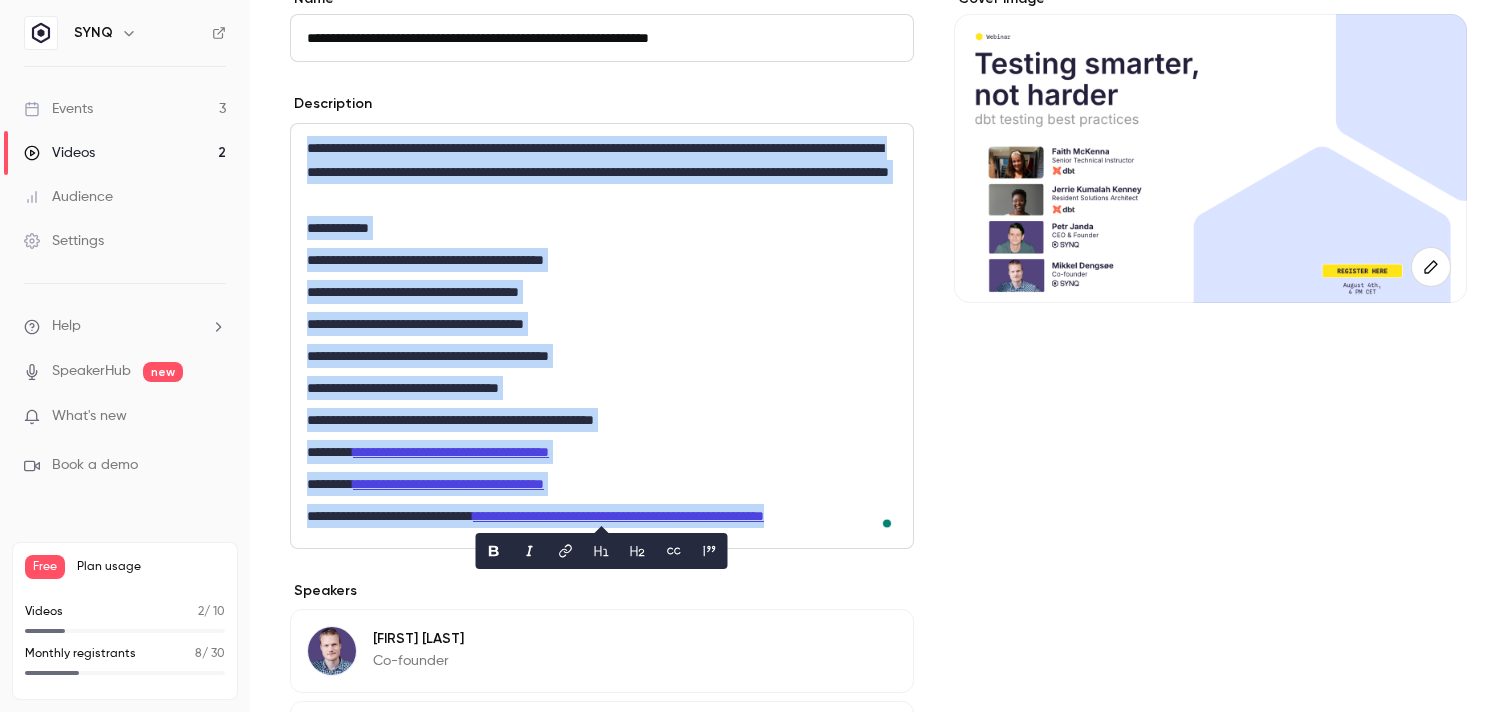 copy on "**********" 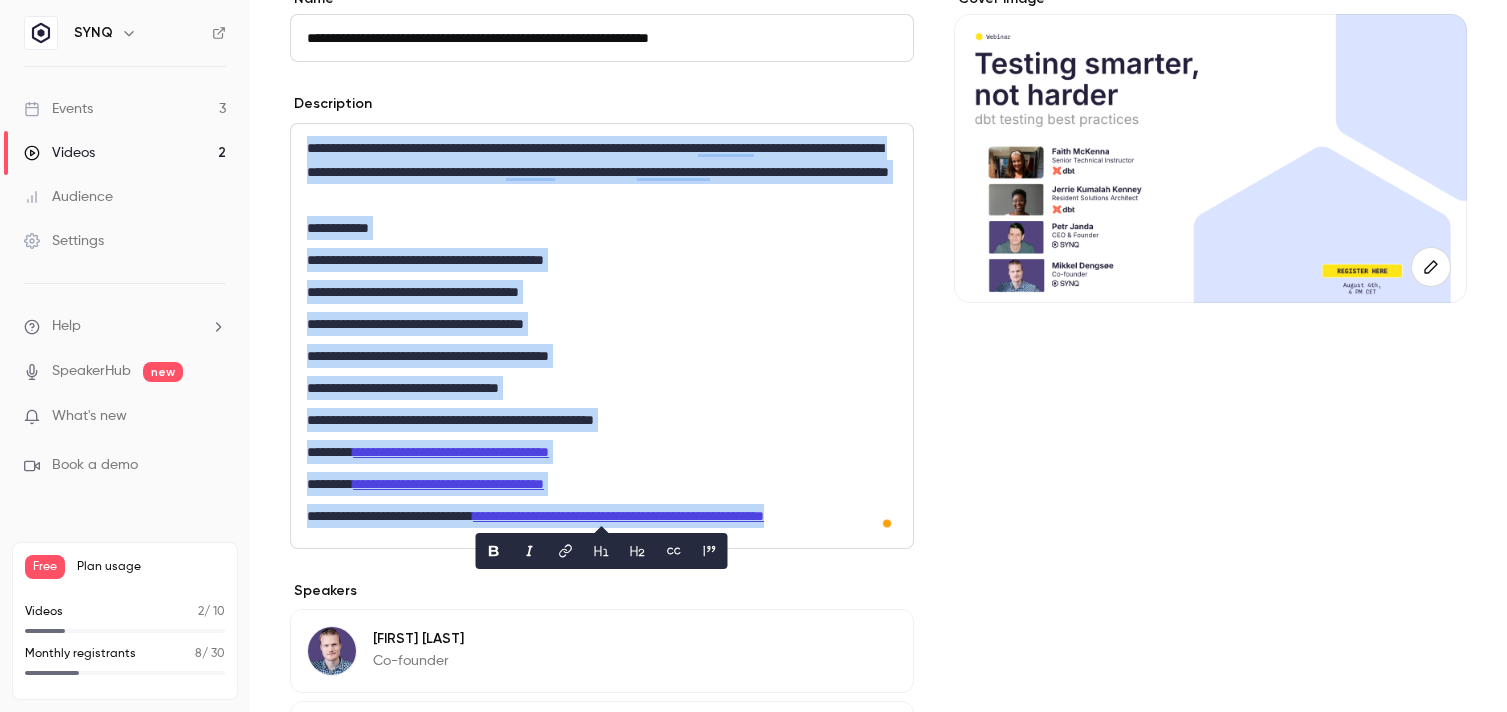 scroll, scrollTop: 191, scrollLeft: 0, axis: vertical 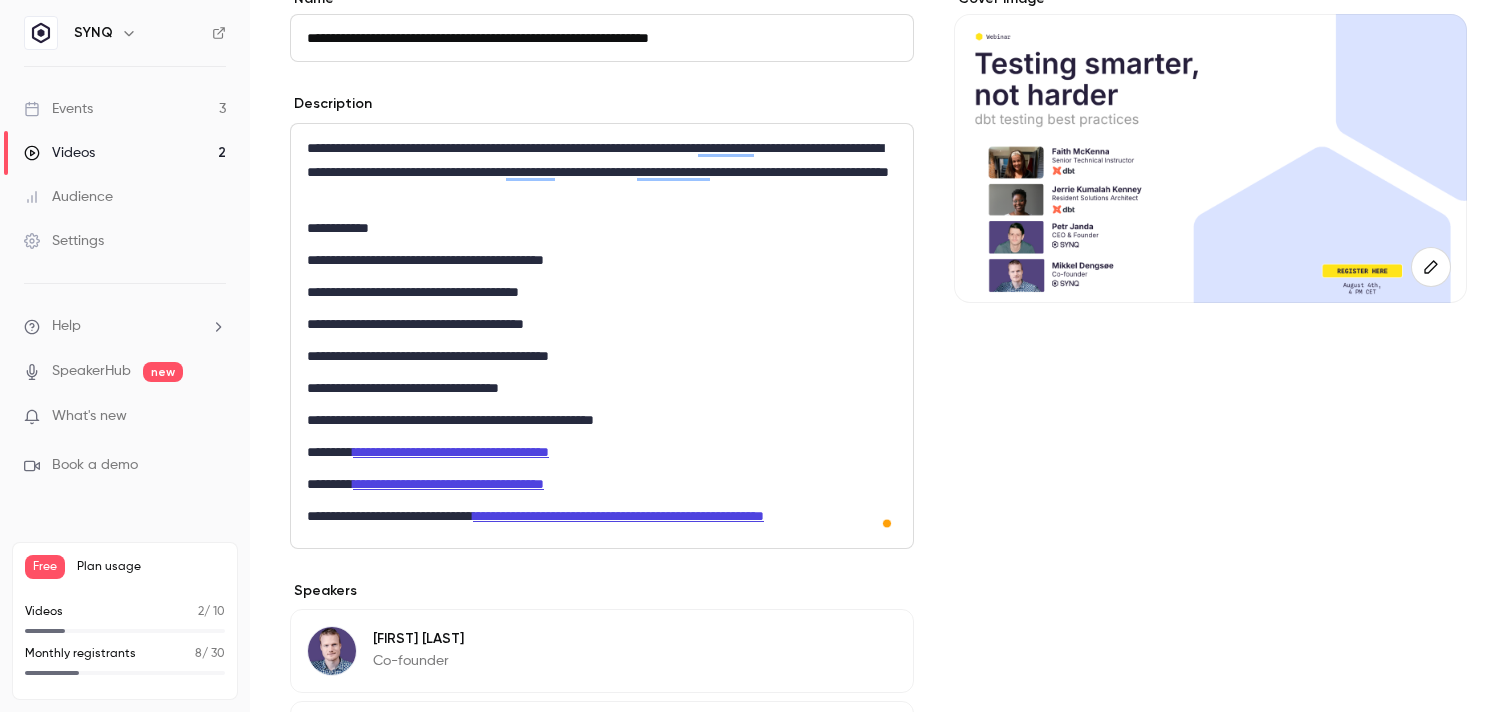 click on "**********" at bounding box center (602, 452) 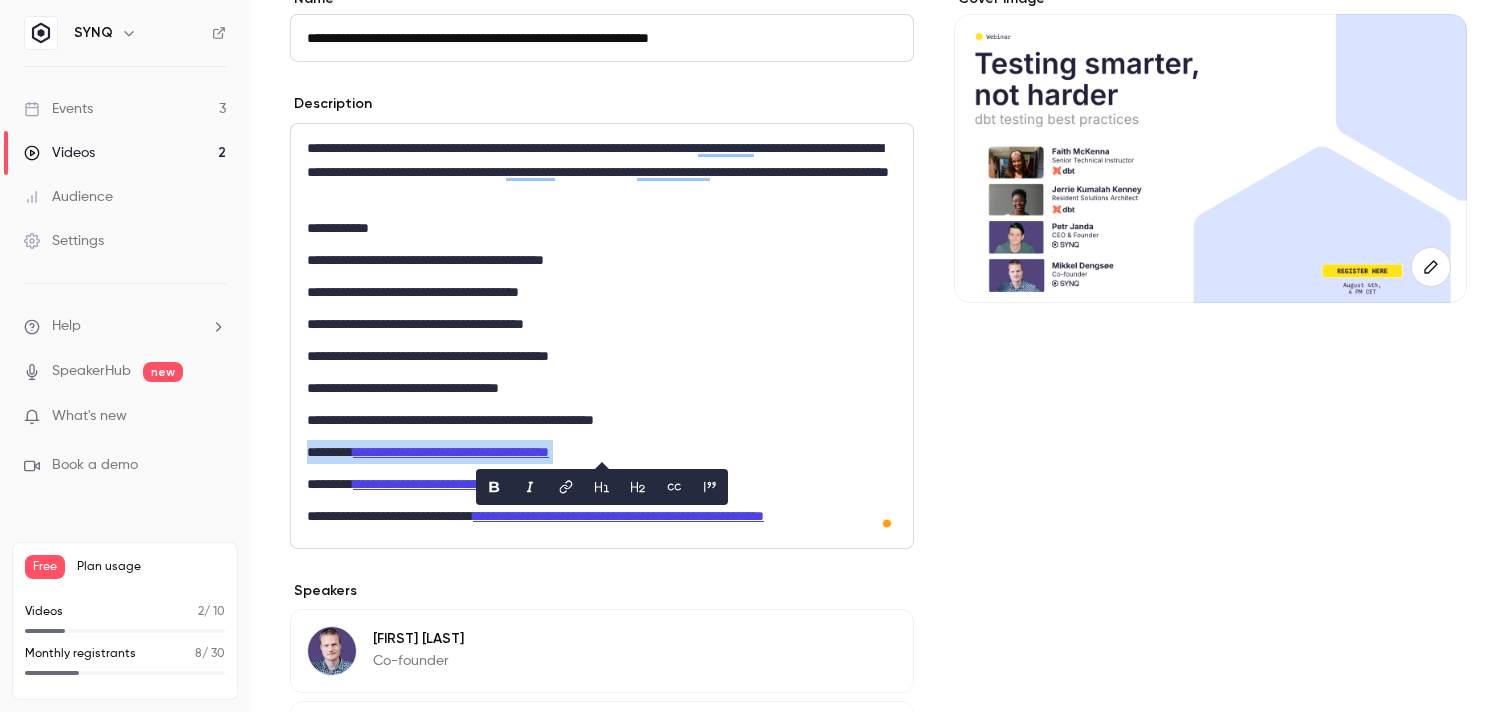click on "**********" at bounding box center (451, 452) 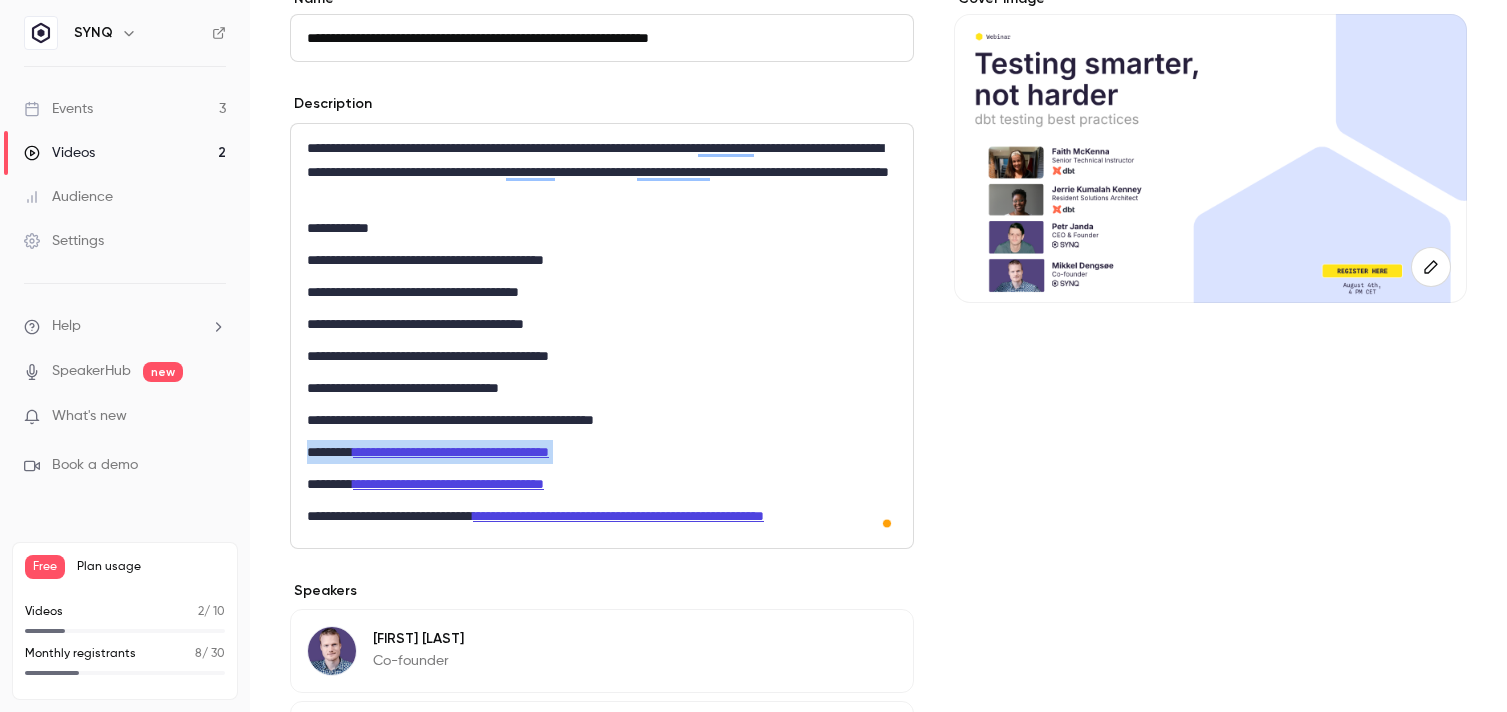 click on "**********" at bounding box center [451, 452] 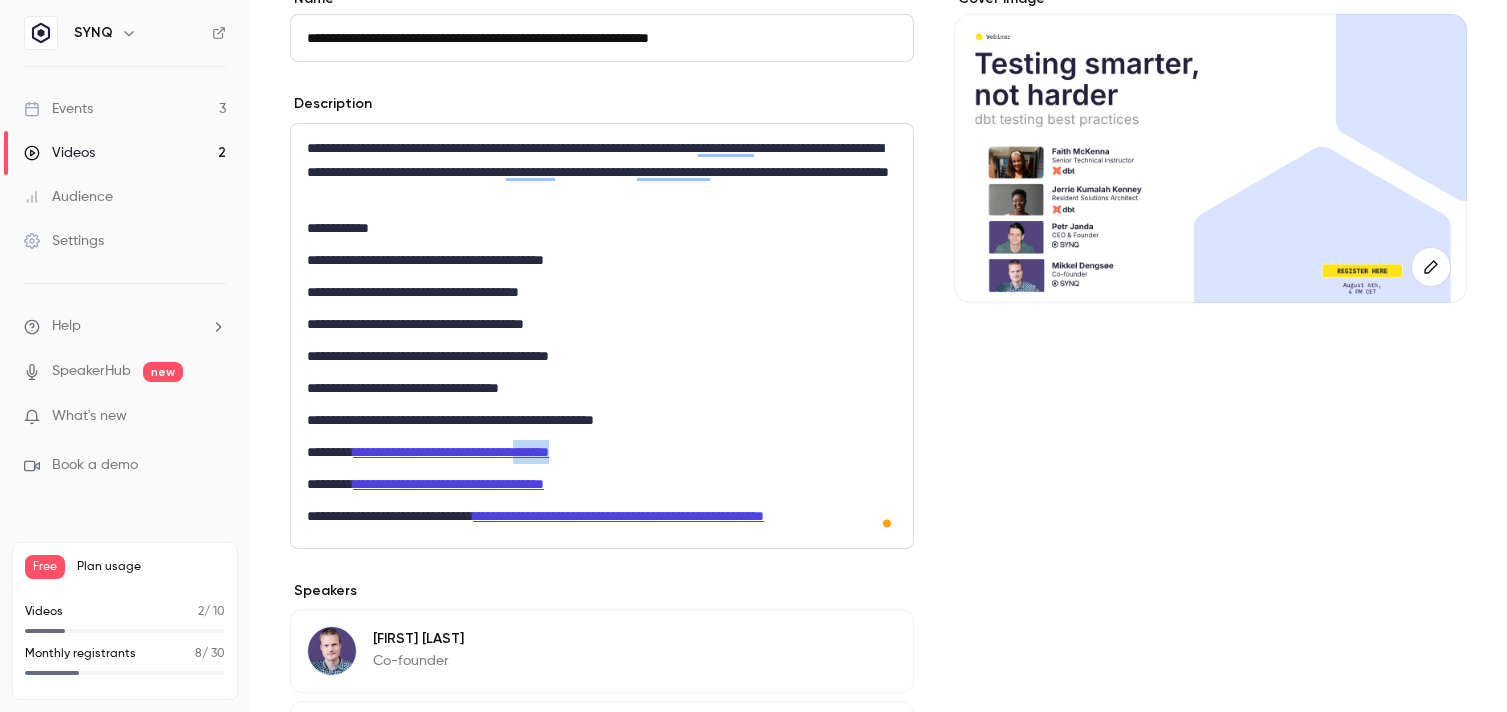 click on "**********" at bounding box center (451, 452) 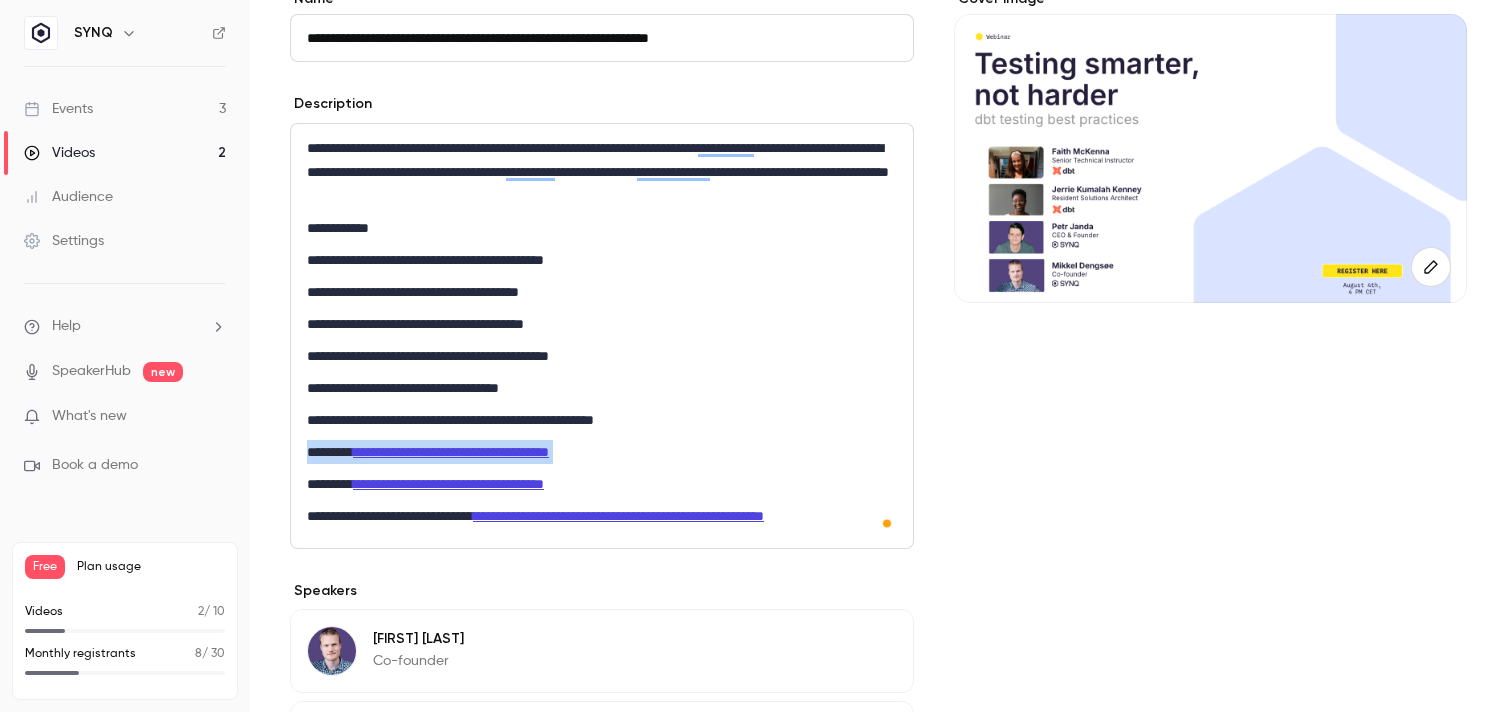 click on "**********" at bounding box center (451, 452) 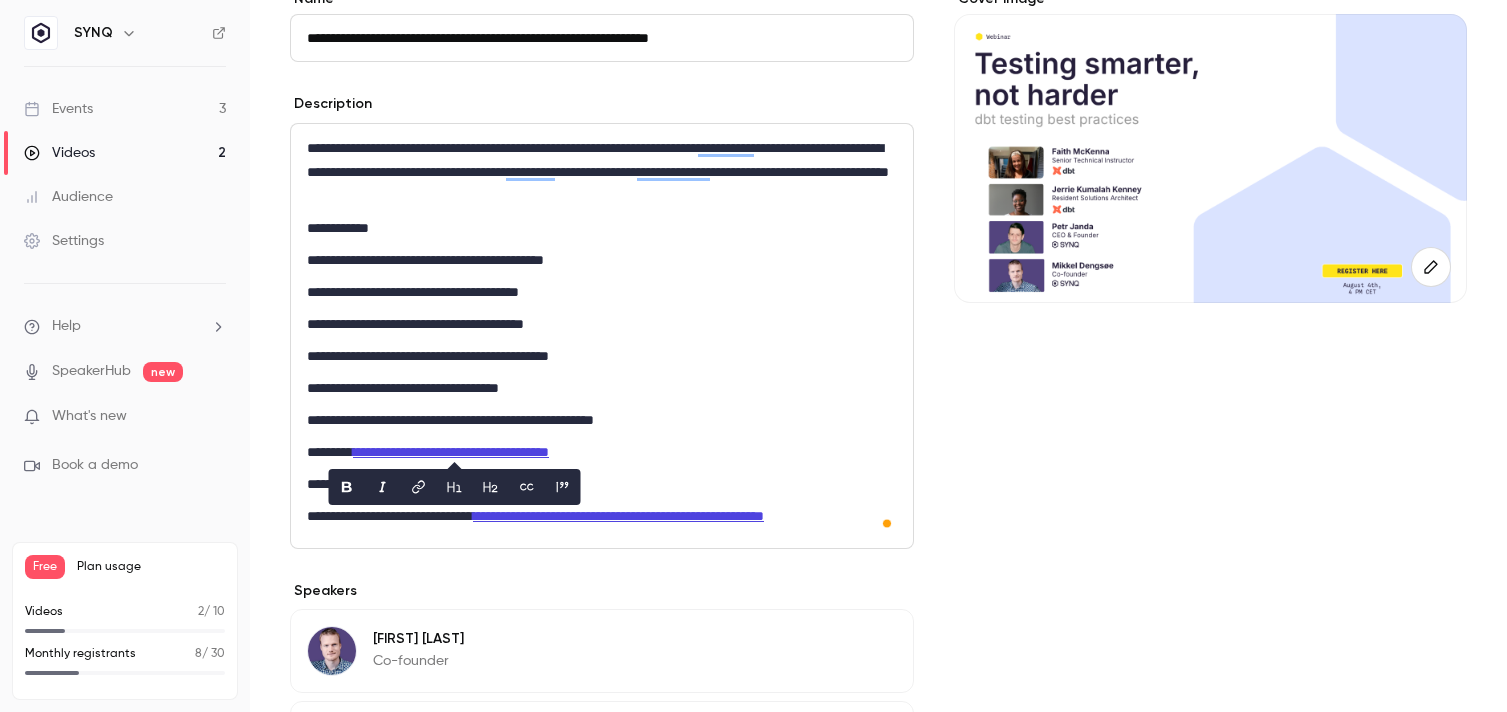 click on "**********" at bounding box center (602, 336) 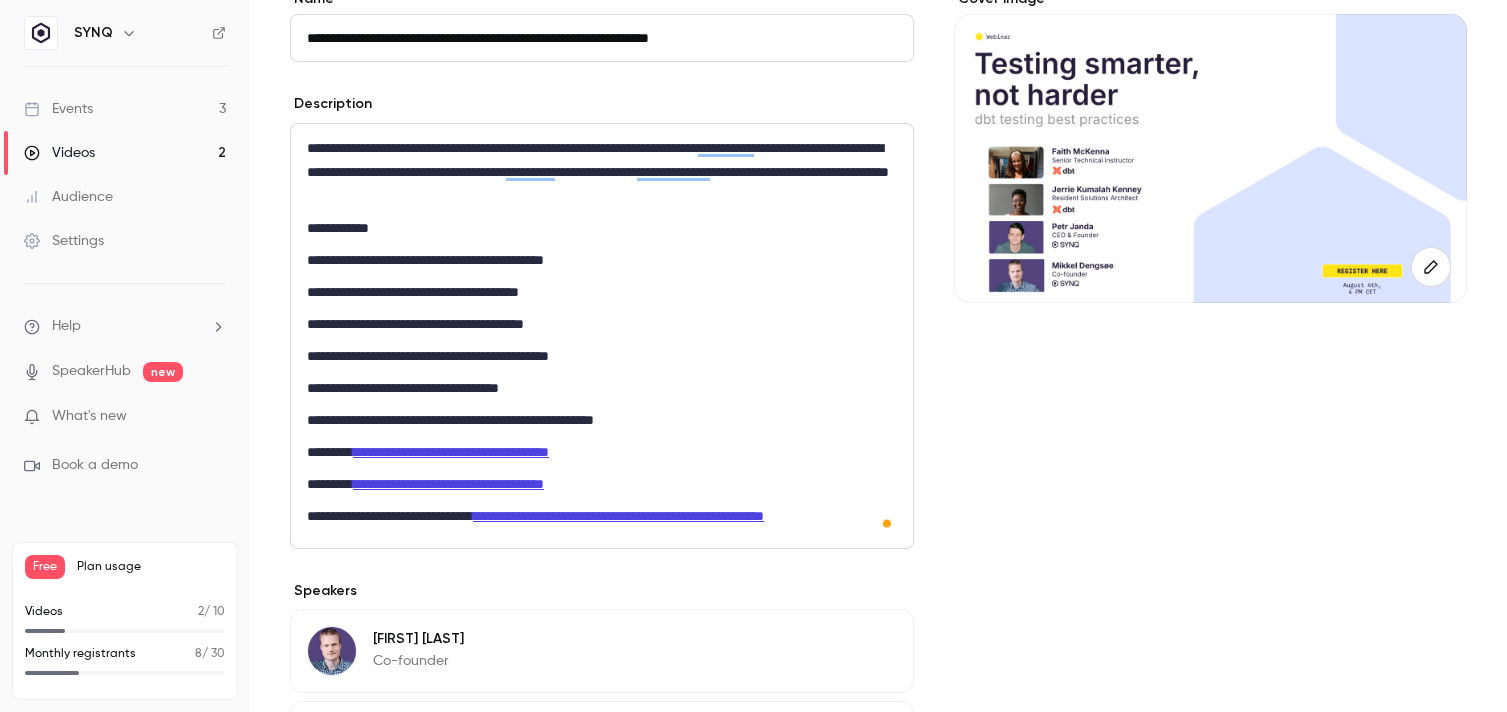 click on "**********" at bounding box center (602, 516) 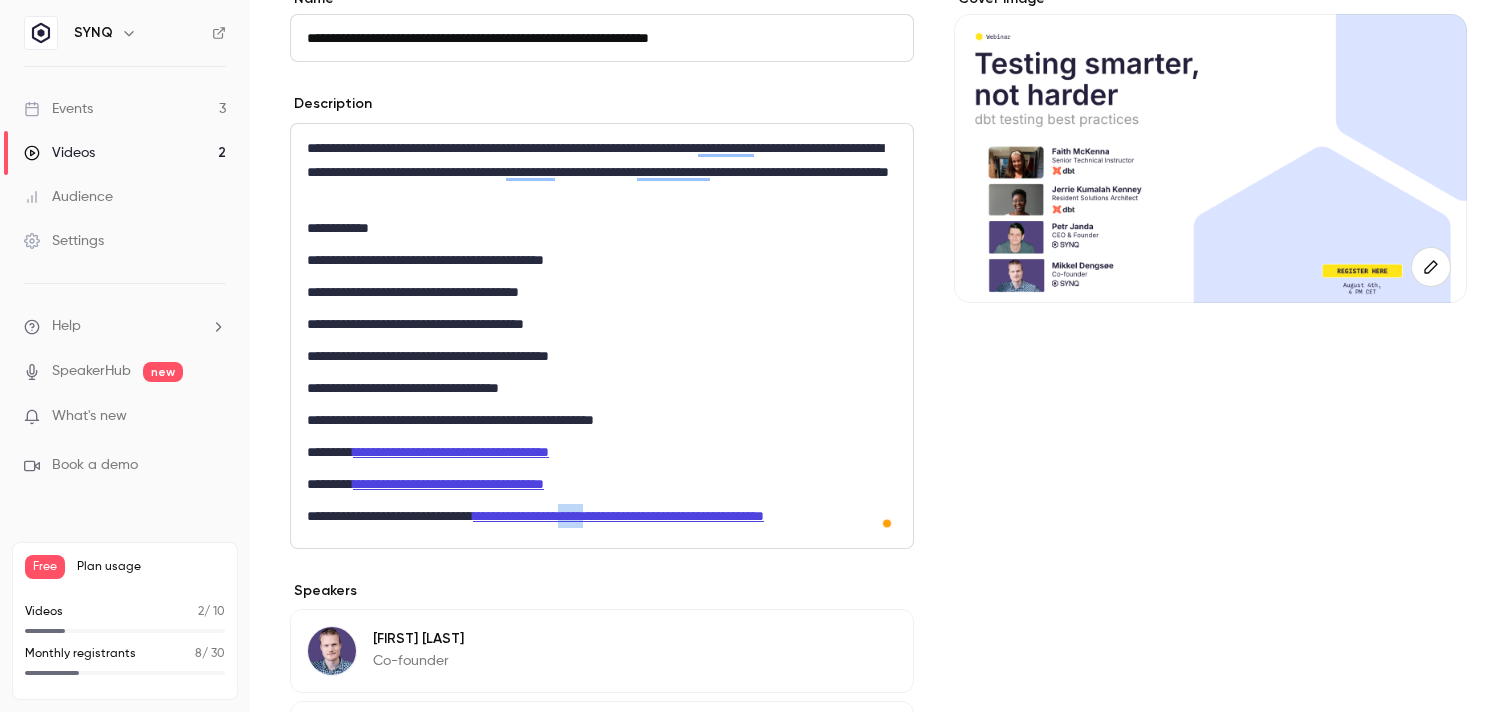 click on "**********" at bounding box center (602, 516) 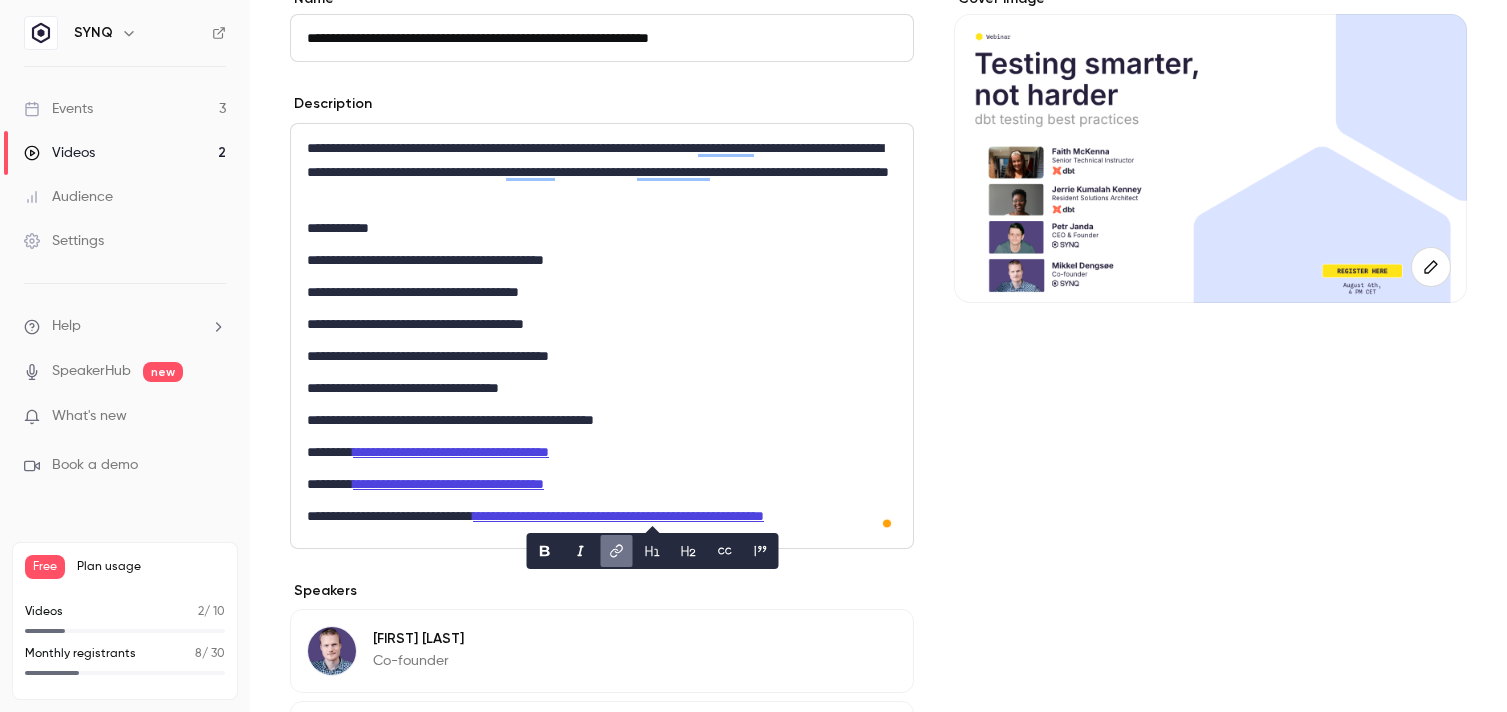 click on "**********" at bounding box center [602, 484] 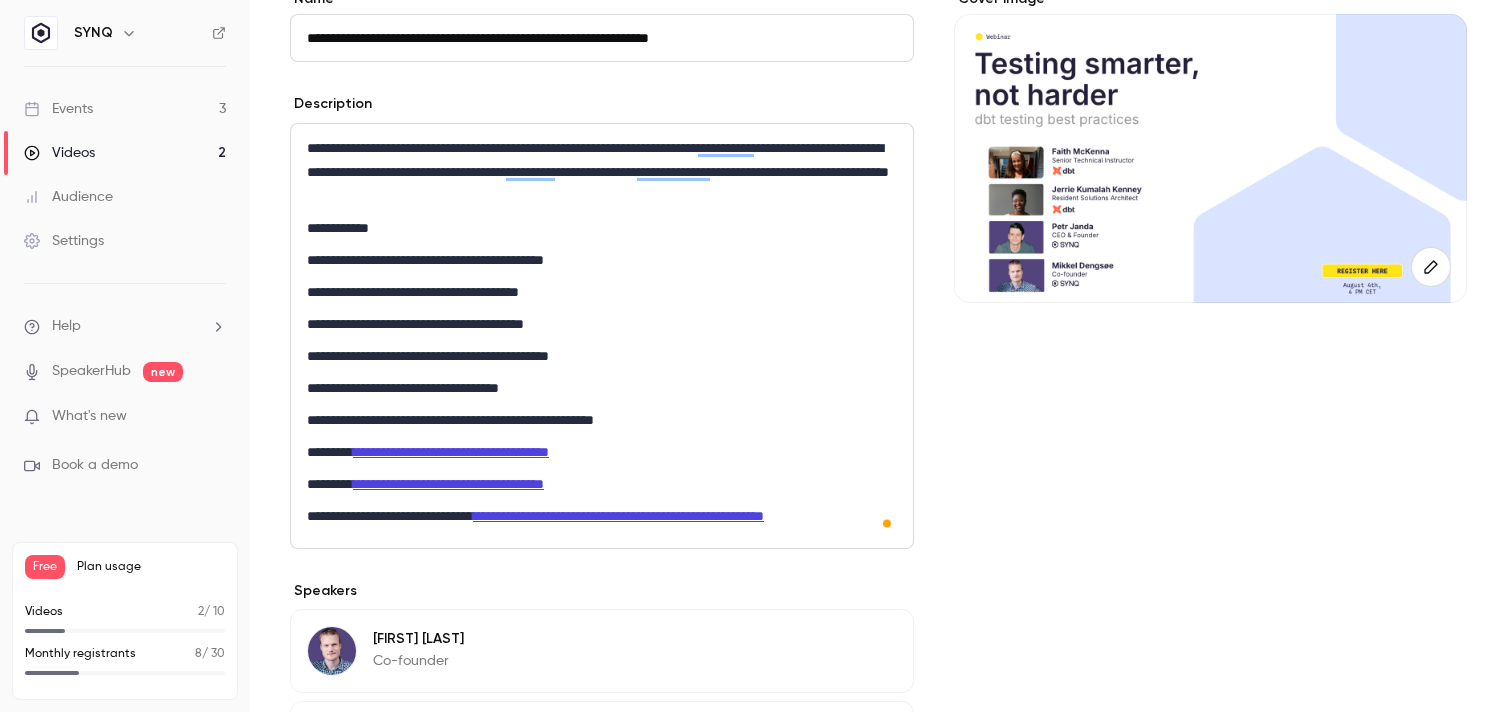 click on "**********" at bounding box center [451, 452] 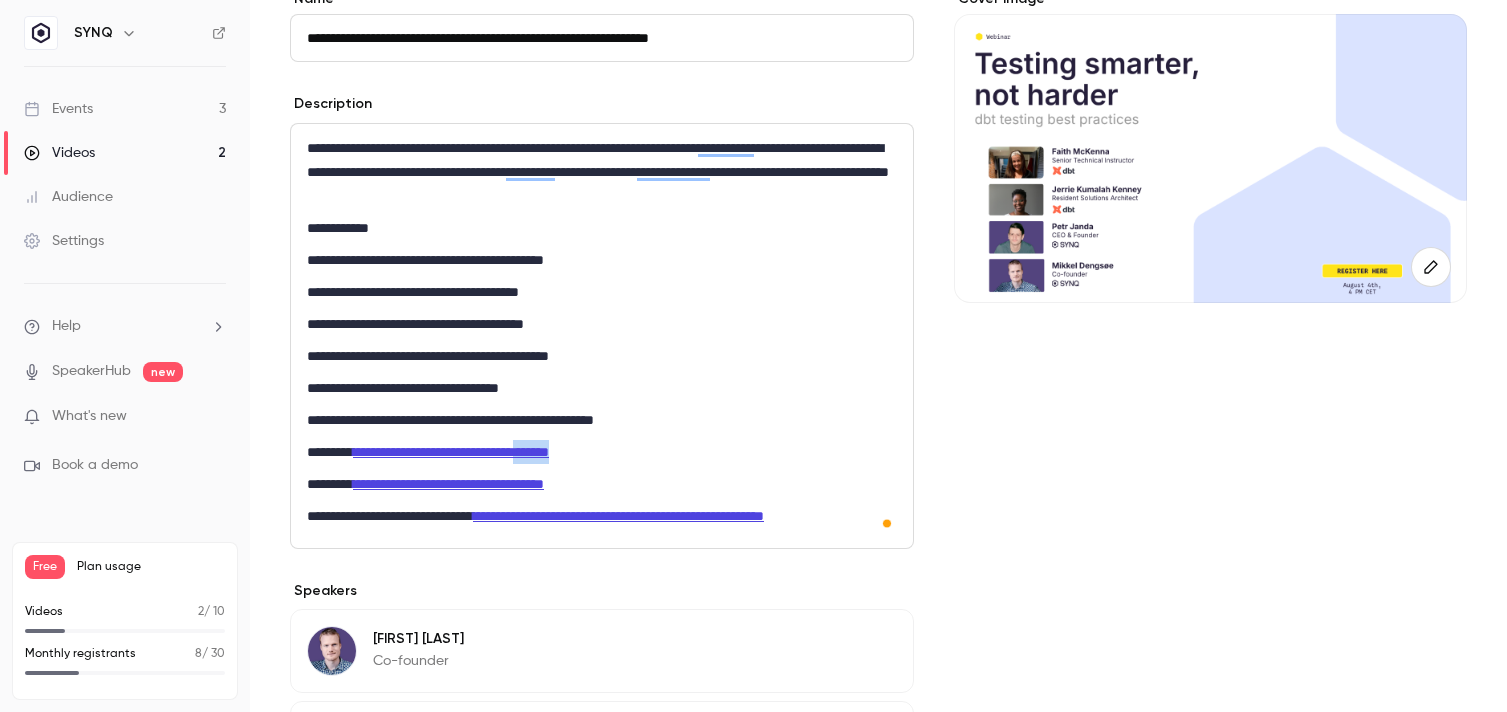 click on "**********" at bounding box center [451, 452] 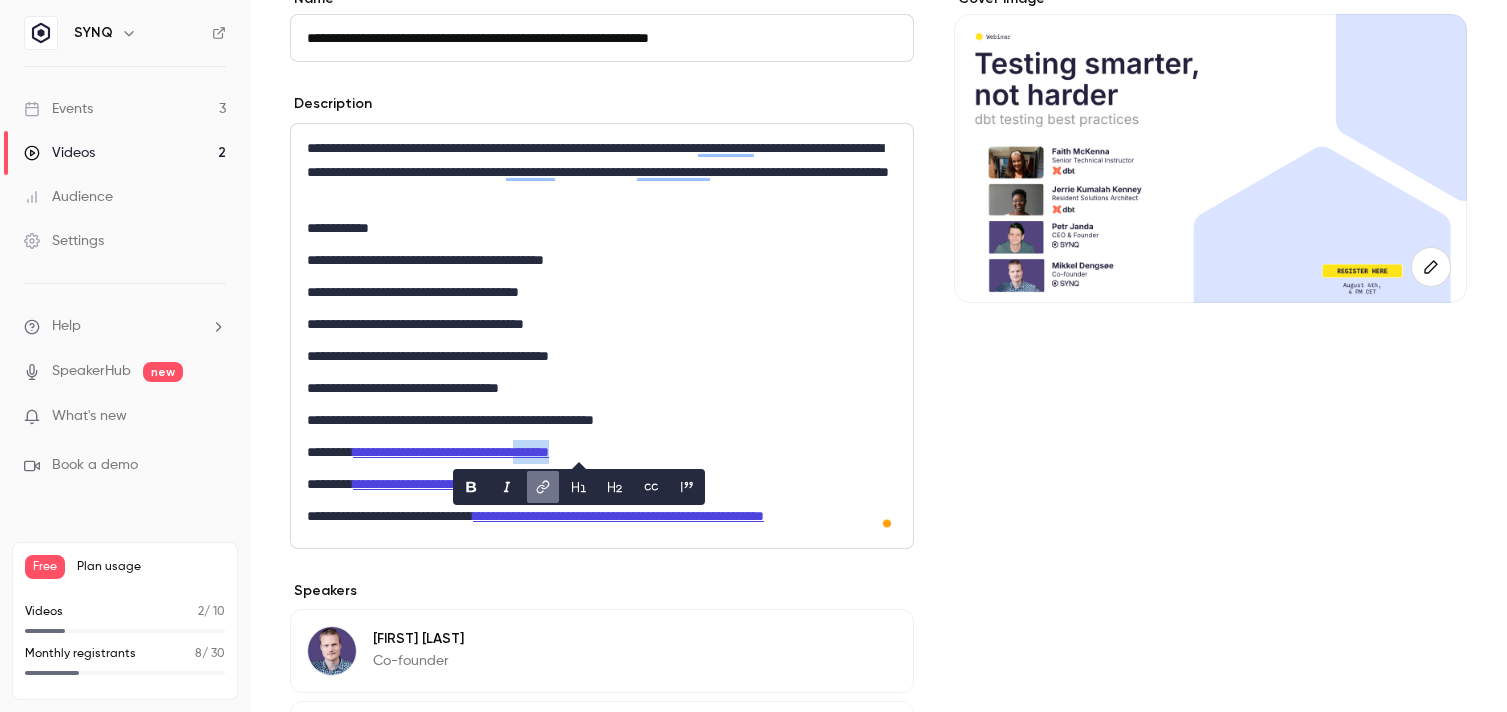 click on "**********" at bounding box center [602, 452] 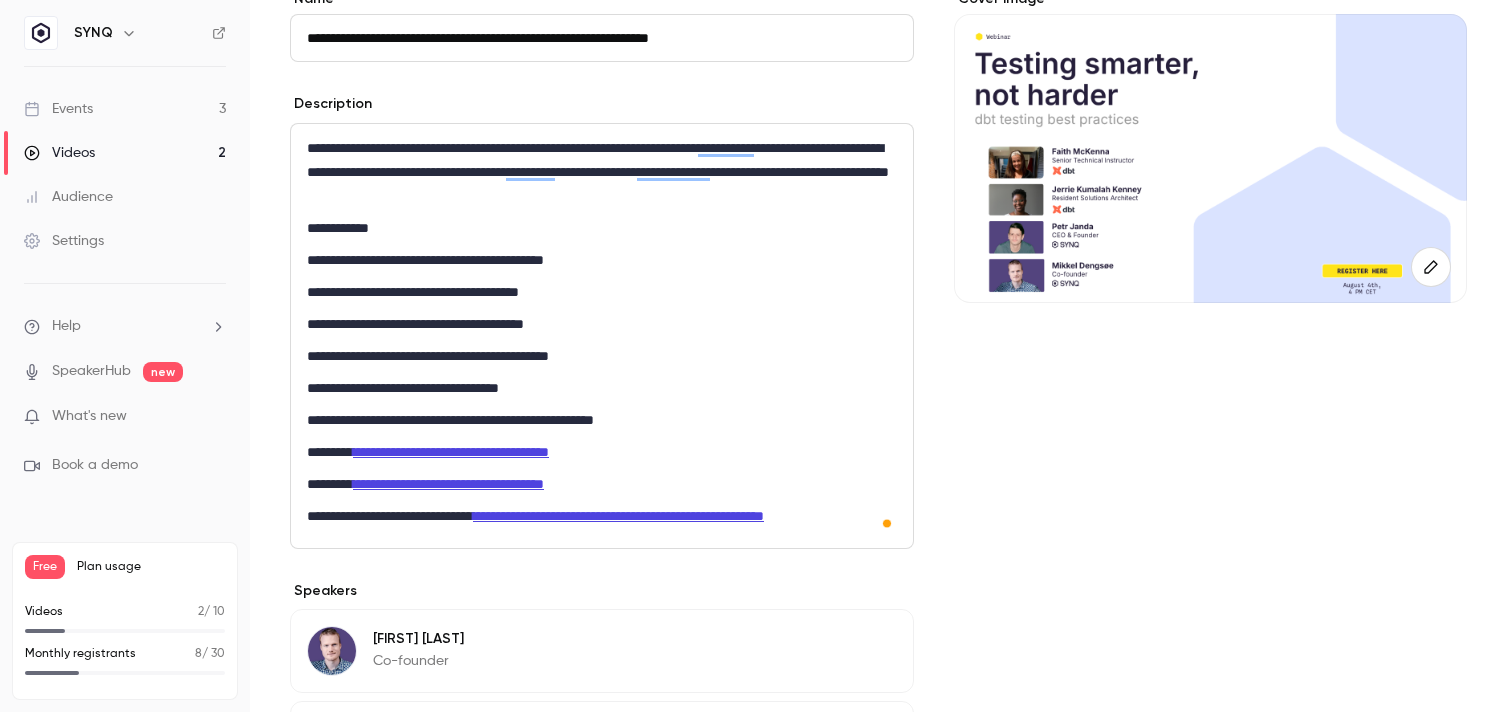 scroll, scrollTop: 164, scrollLeft: 0, axis: vertical 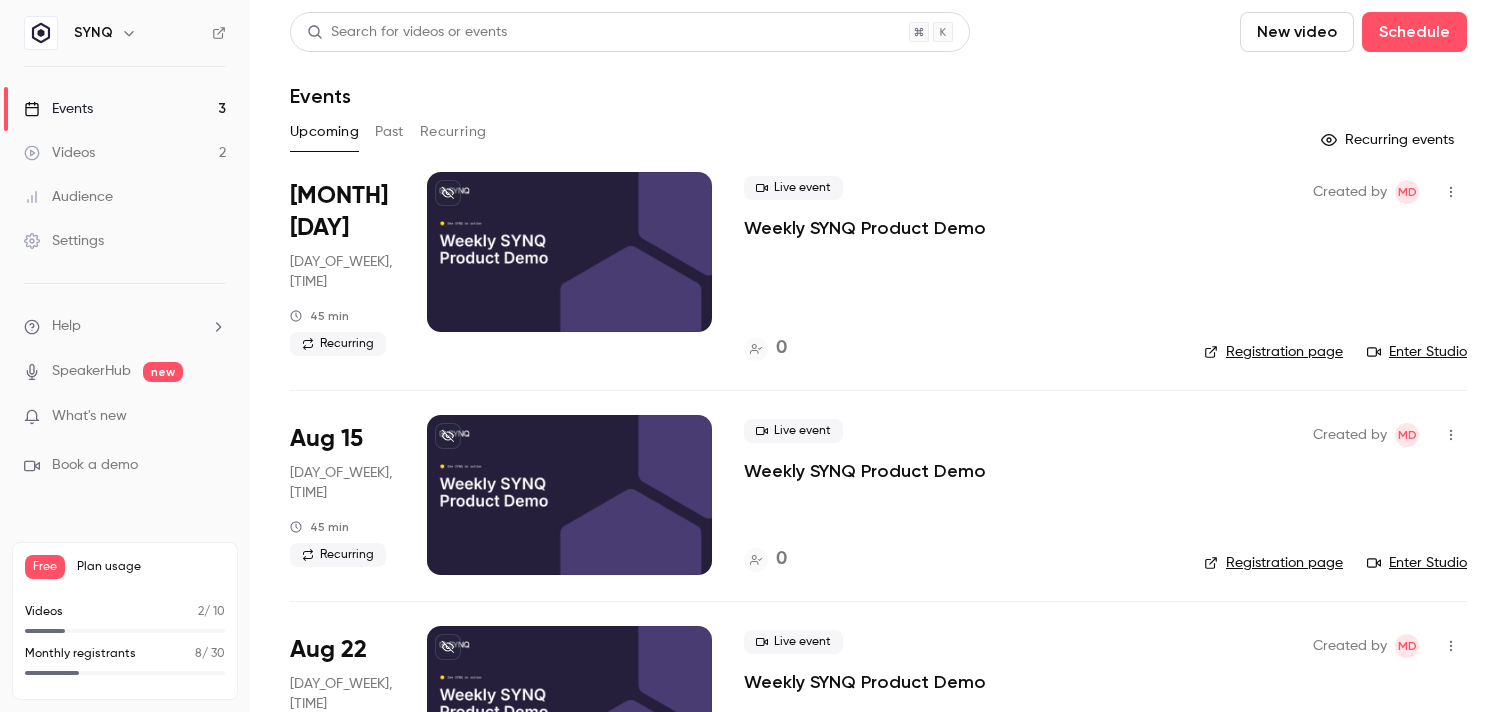 click on "Past" at bounding box center [389, 132] 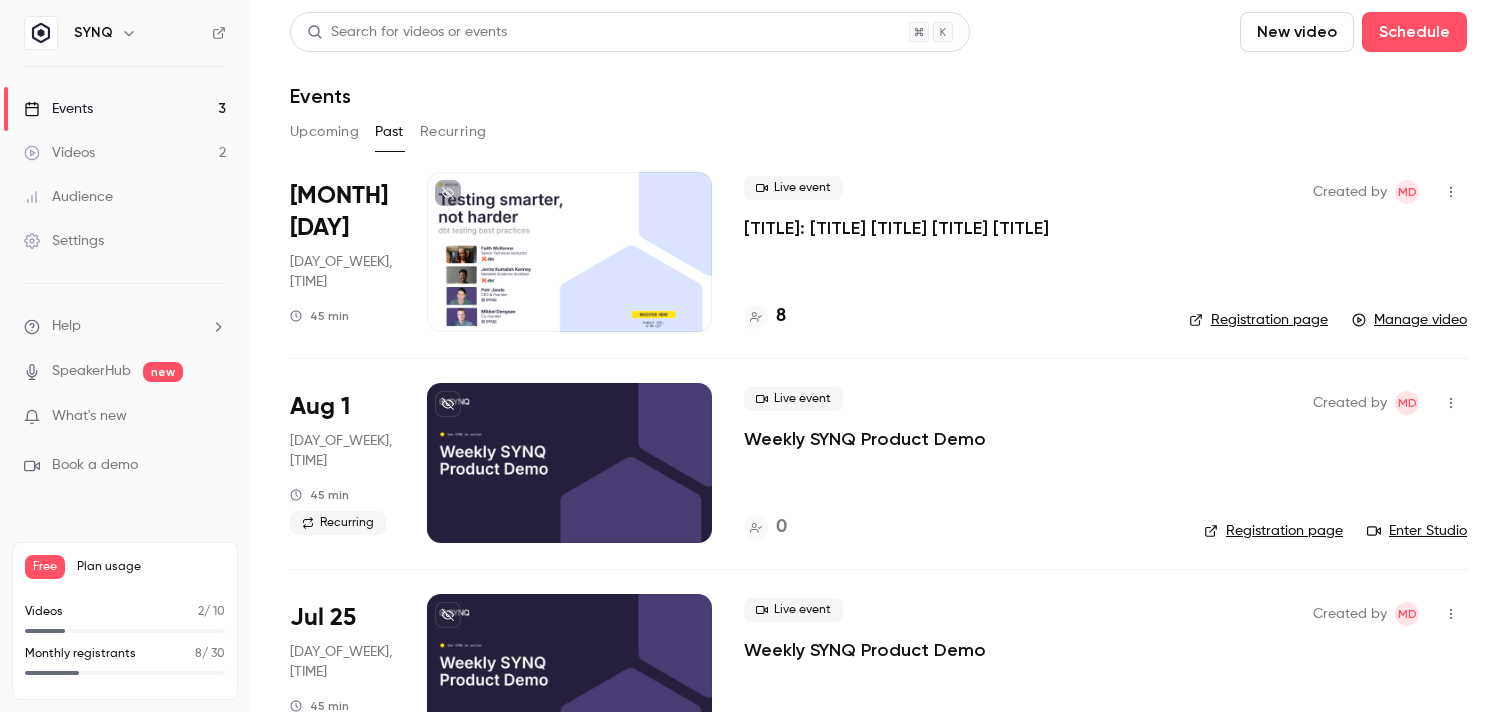 click at bounding box center [569, 252] 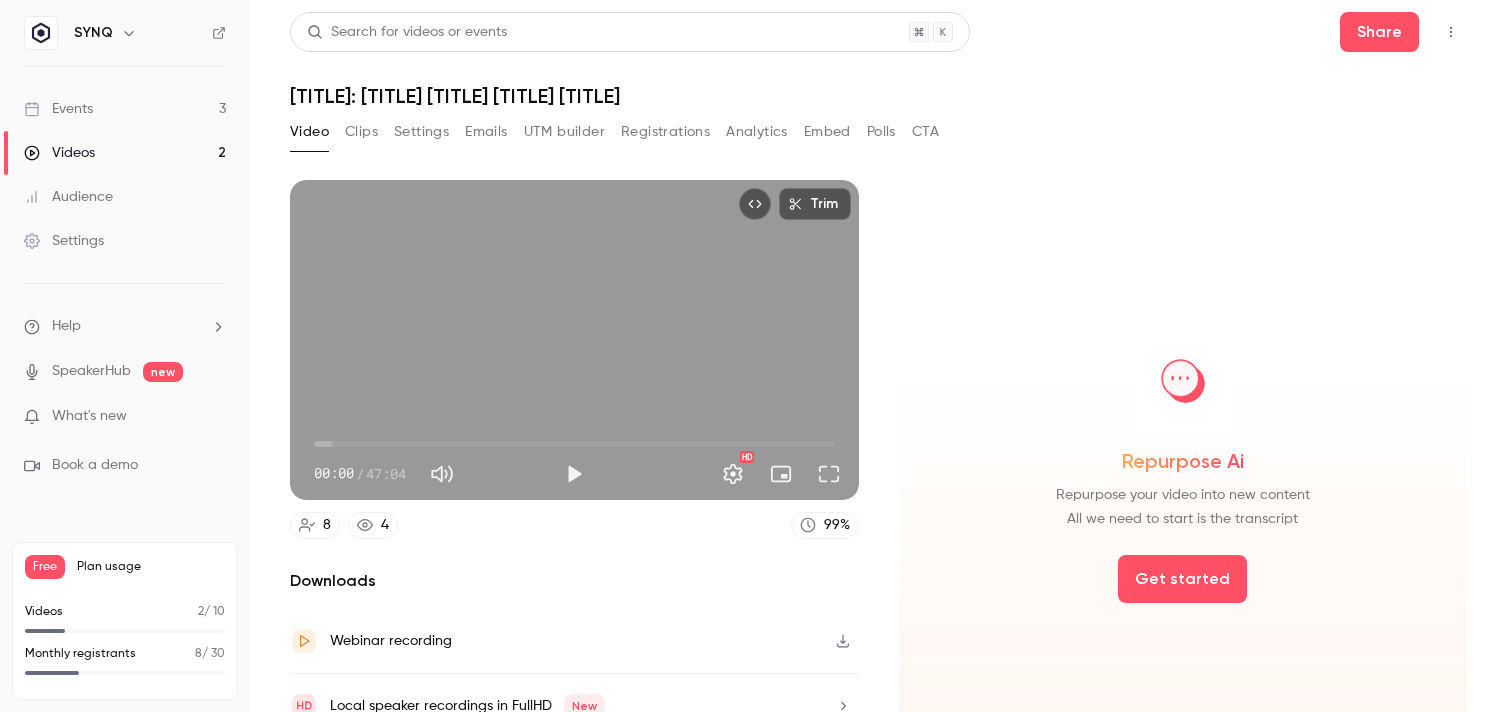 click on "Settings" at bounding box center [421, 132] 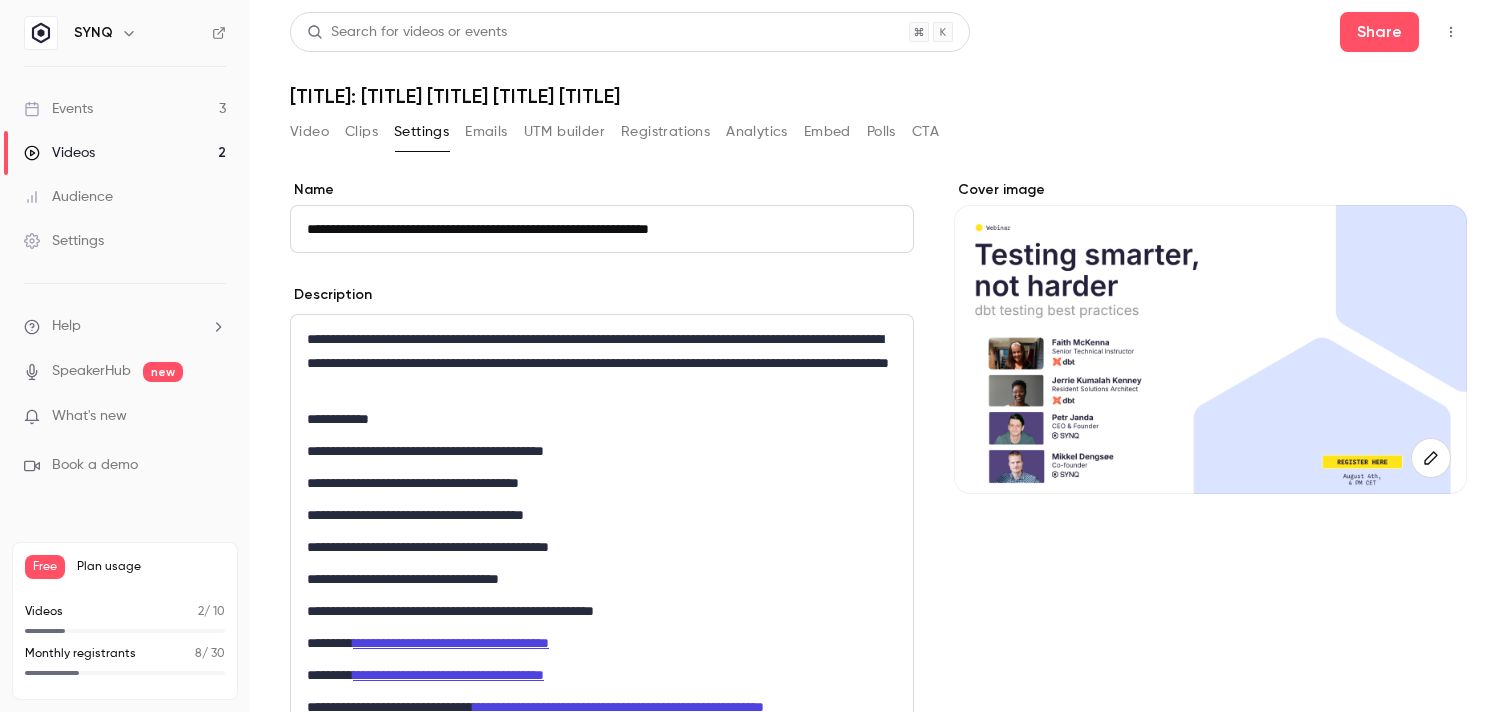 click on "Video" at bounding box center (309, 132) 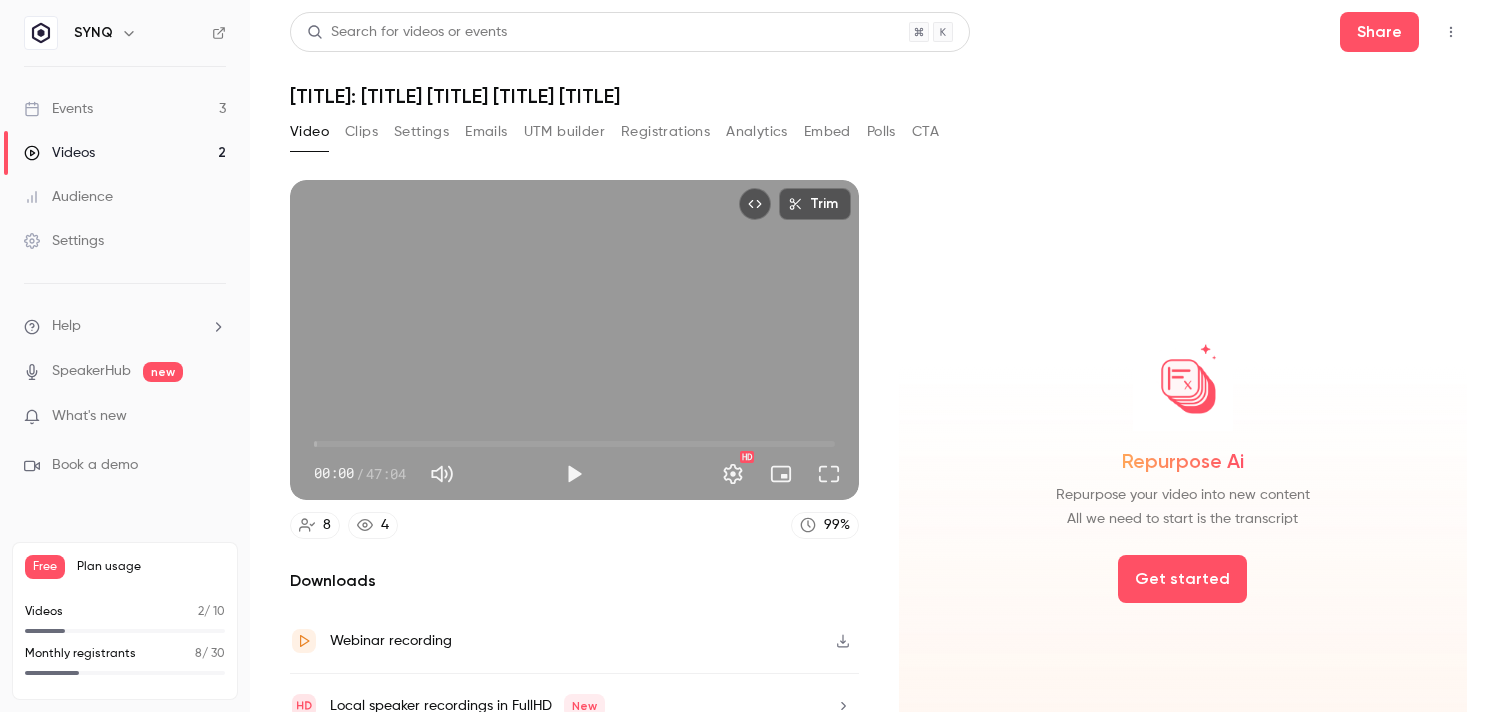 click on "Clips" at bounding box center (361, 132) 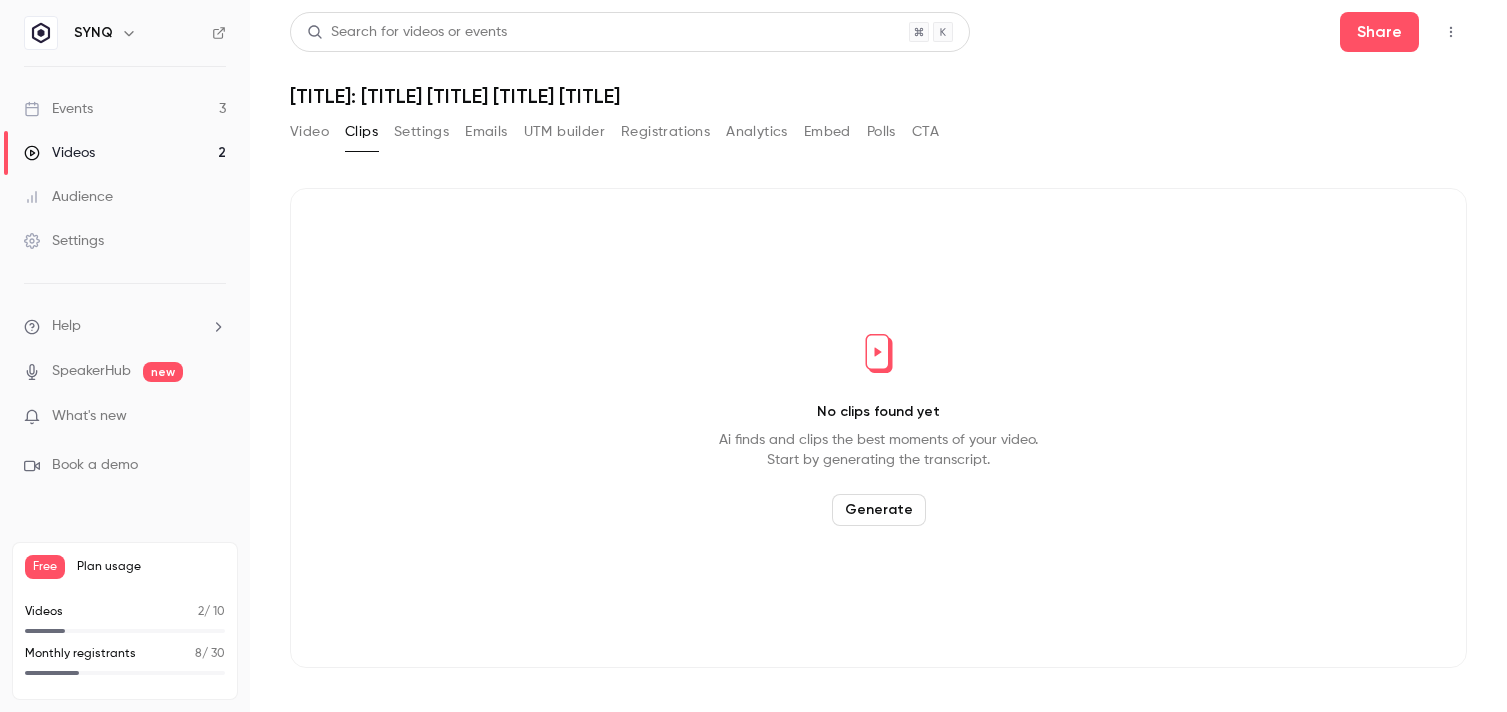 click on "Settings" at bounding box center [421, 132] 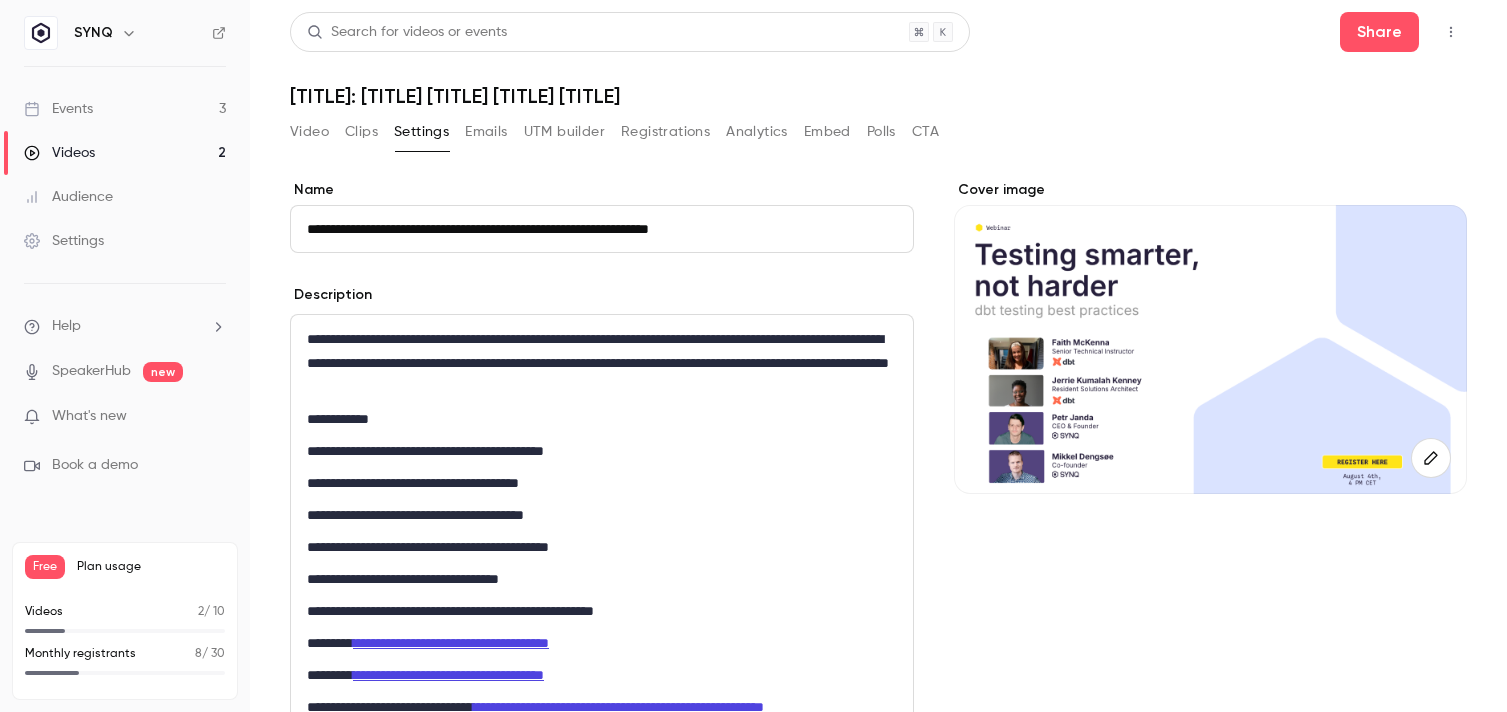 click at bounding box center [1210, 349] 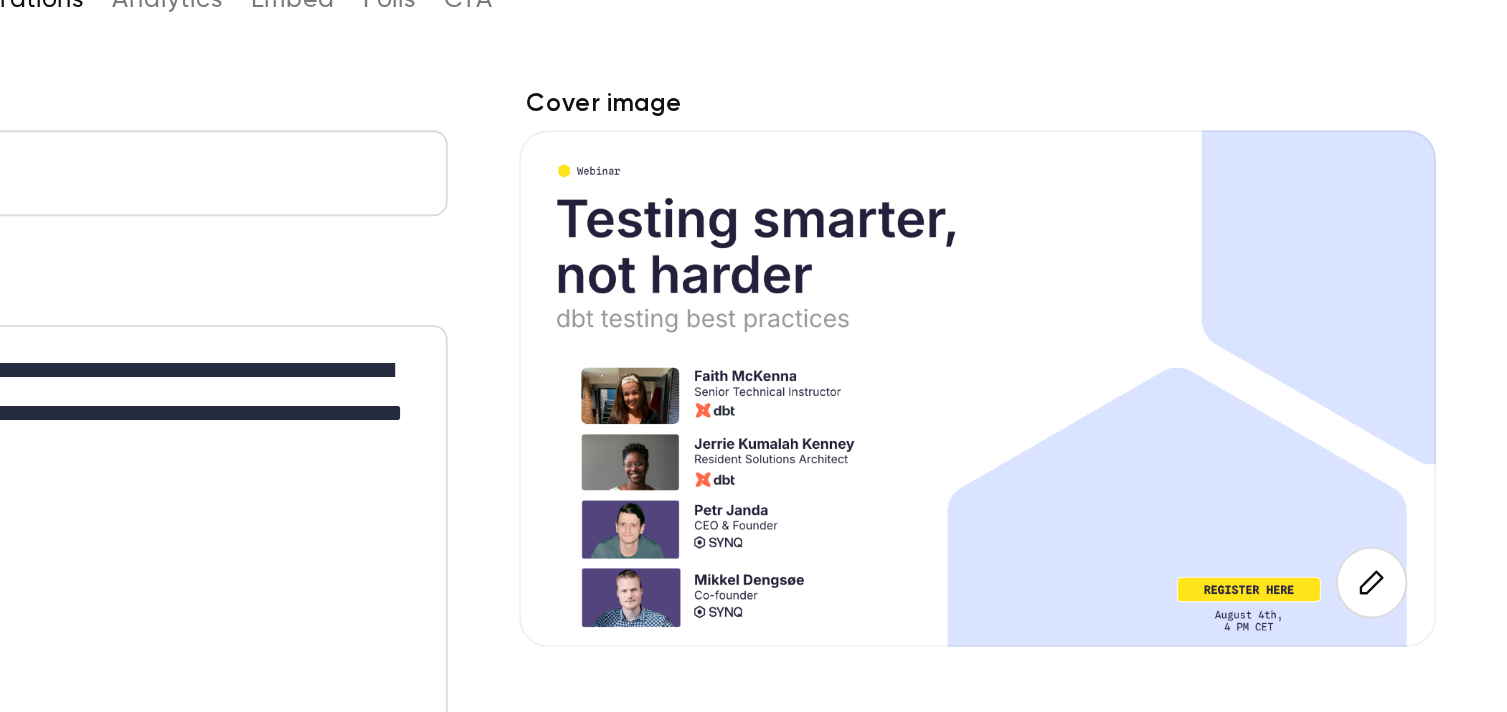 scroll, scrollTop: 29, scrollLeft: 0, axis: vertical 